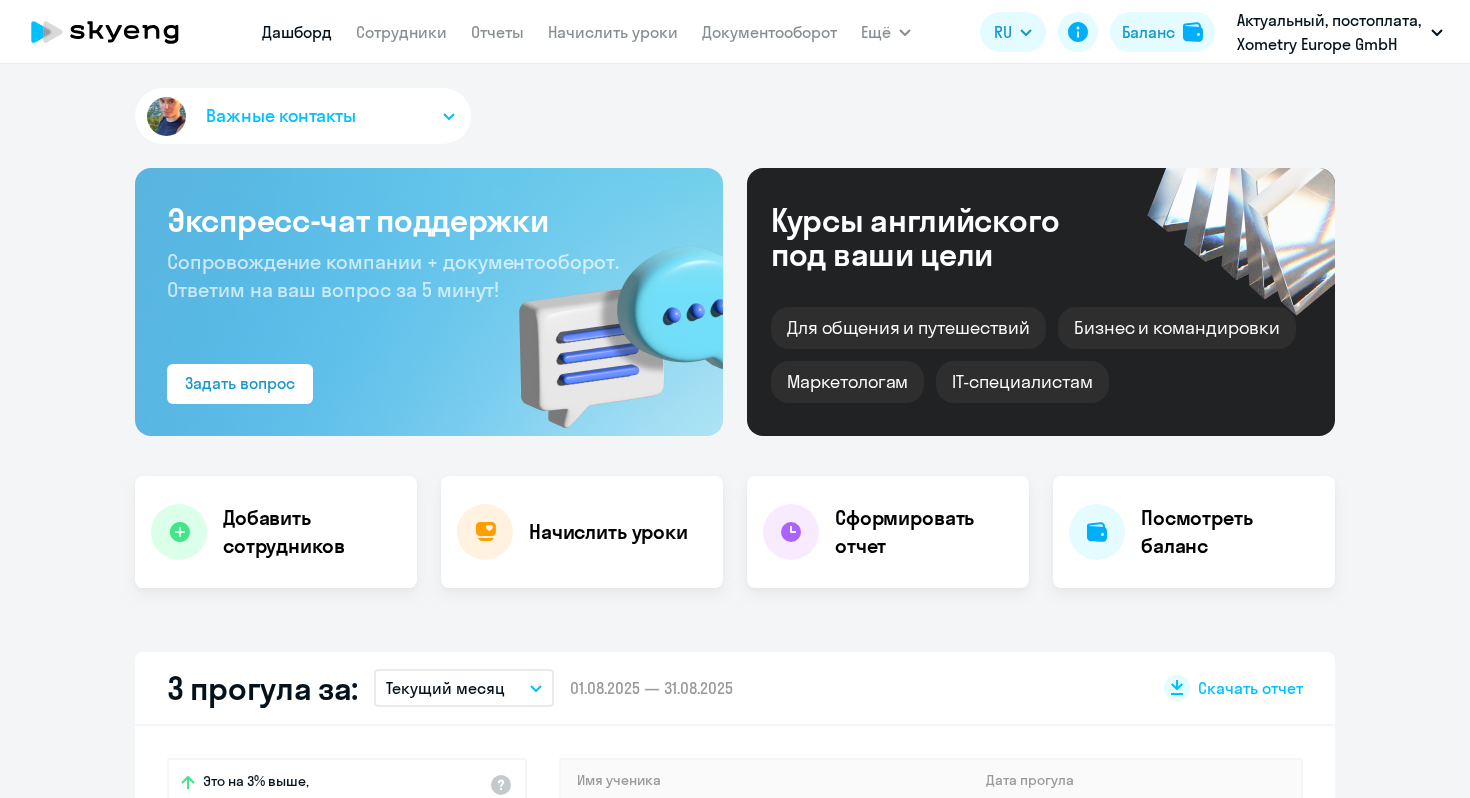 scroll, scrollTop: 0, scrollLeft: 0, axis: both 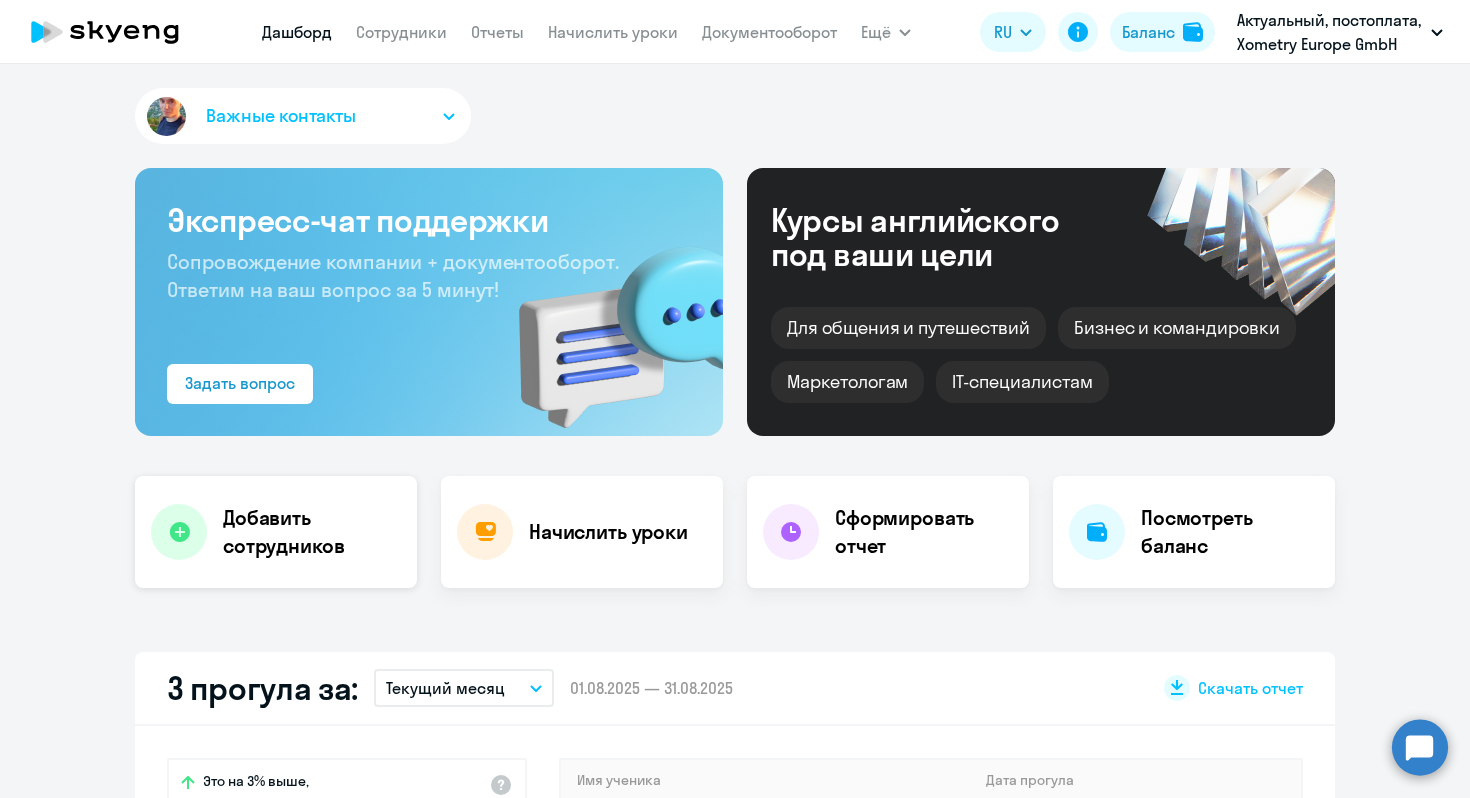 click on "Добавить сотрудников" 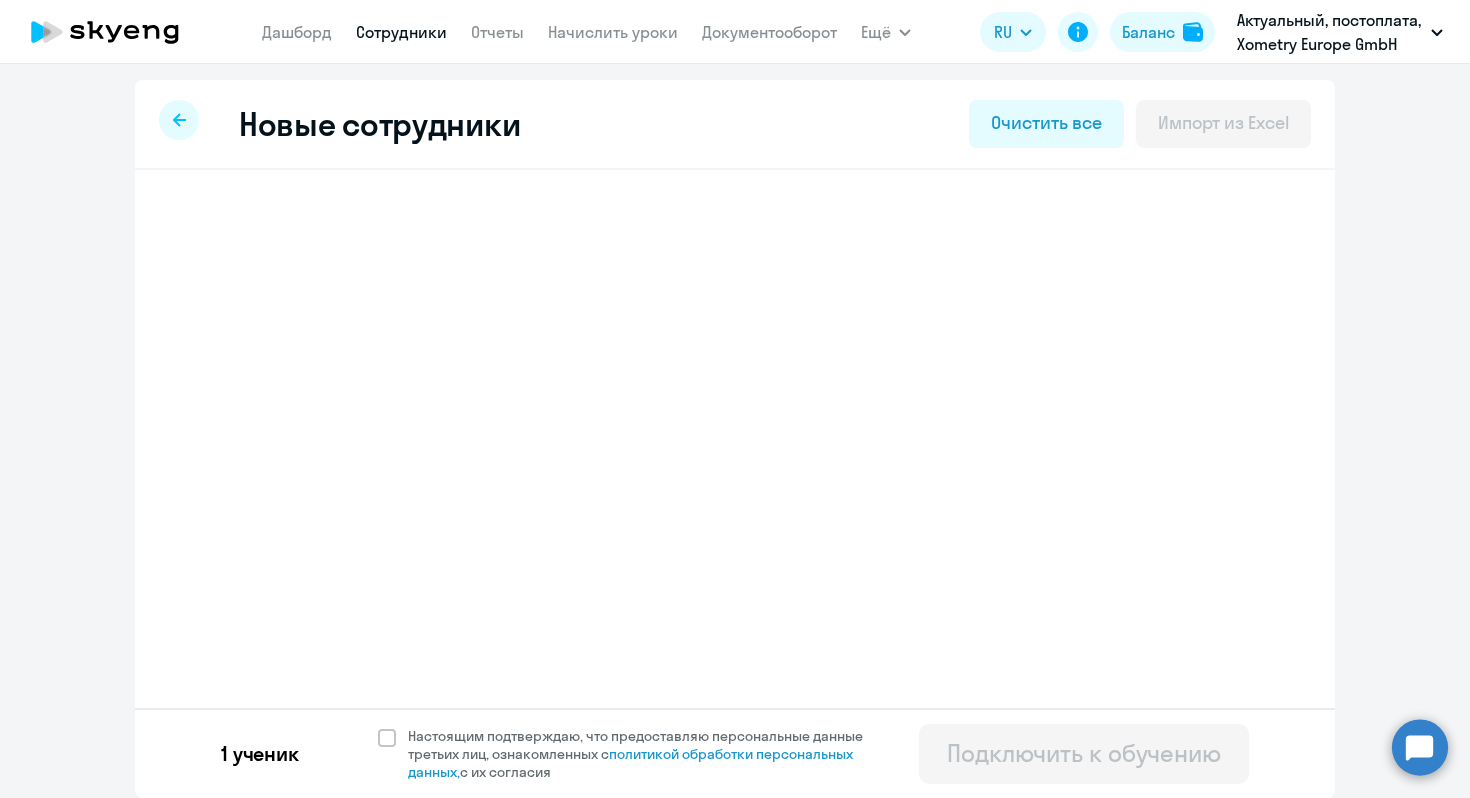select on "english_adult_not_native_speaker" 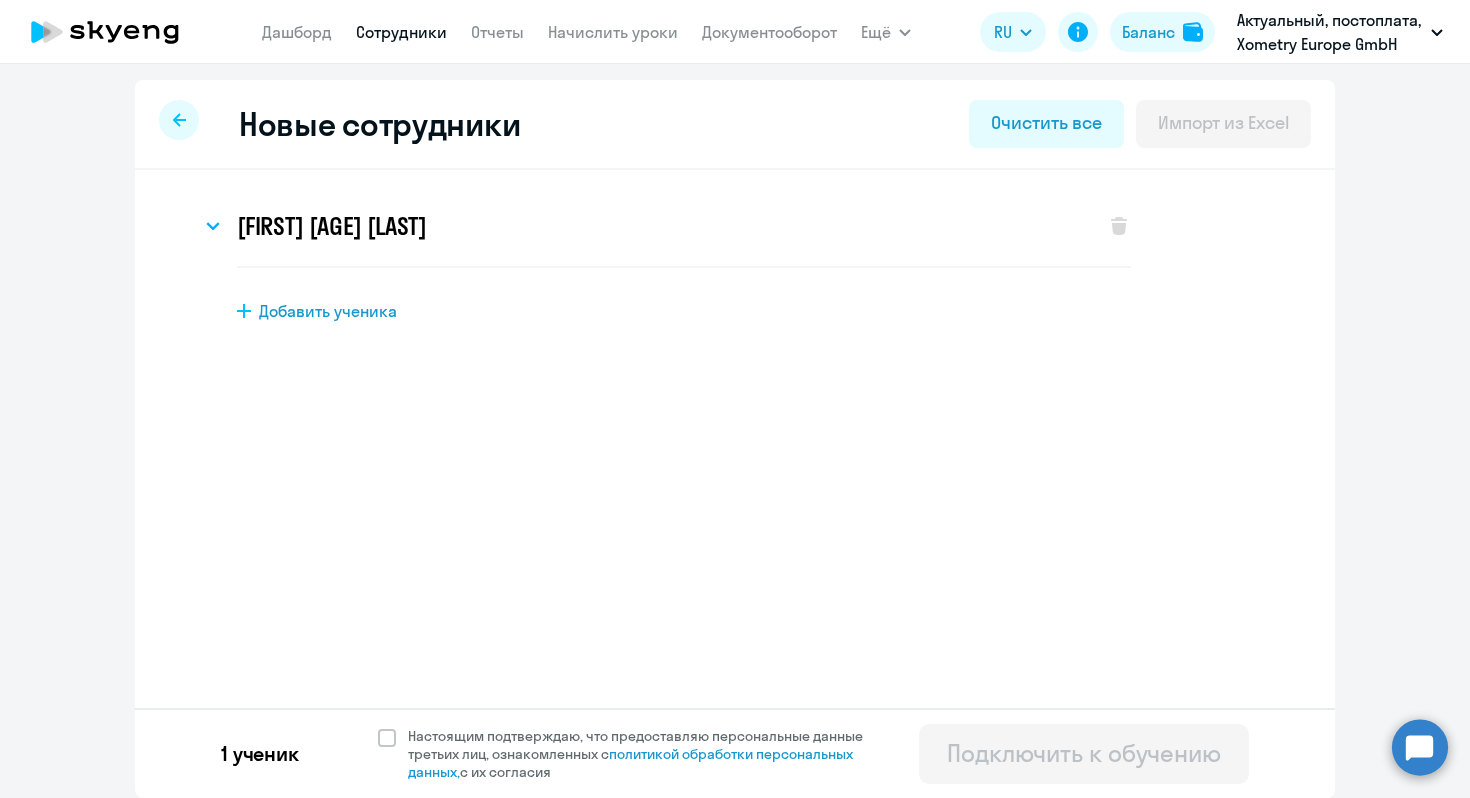 click on "Добавить ученика" 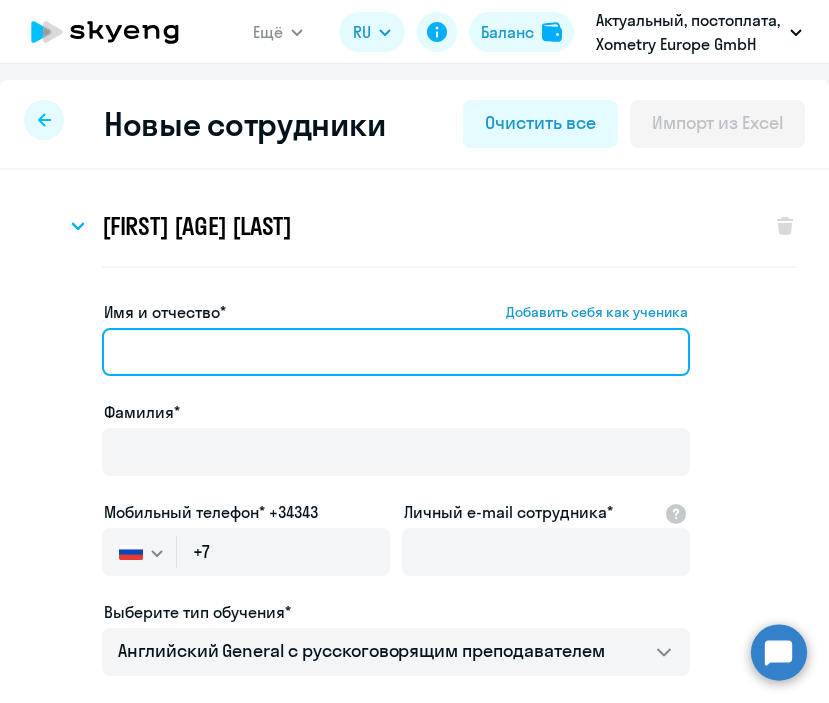 click on "Имя и отчество*  Добавить себя как ученика" at bounding box center (396, 352) 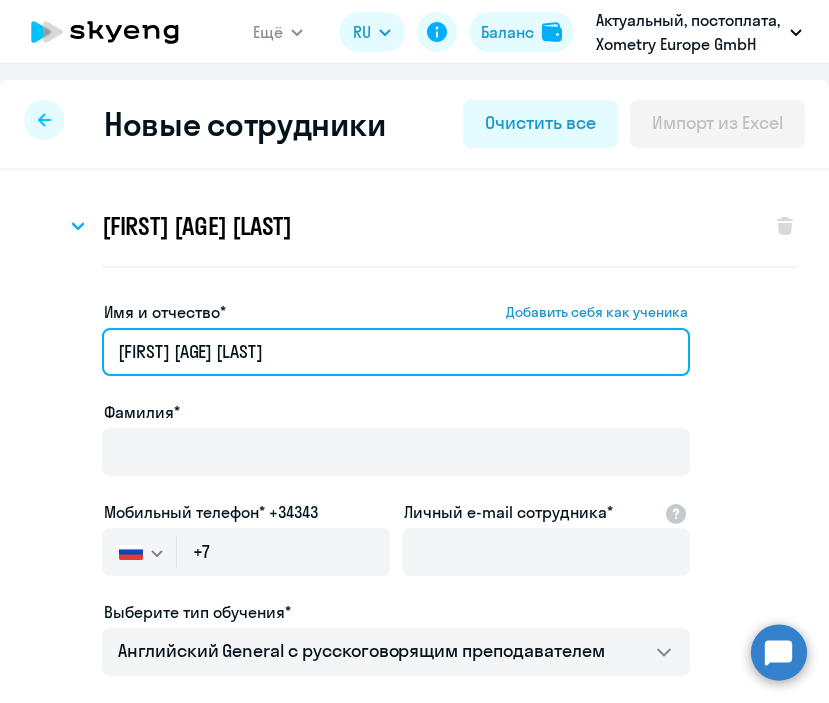 drag, startPoint x: 324, startPoint y: 353, endPoint x: 166, endPoint y: 350, distance: 158.02847 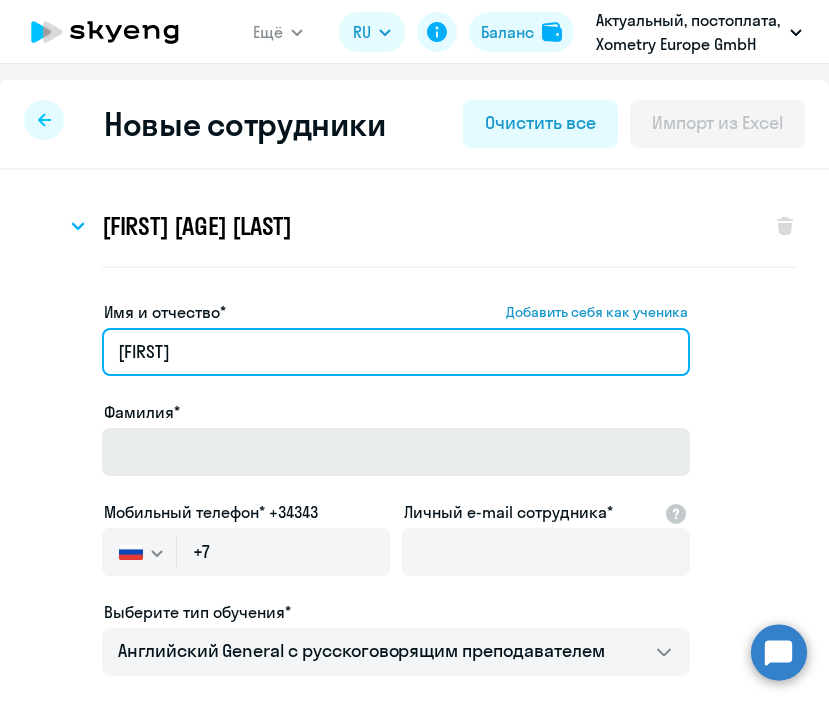 type on "[FIRST]" 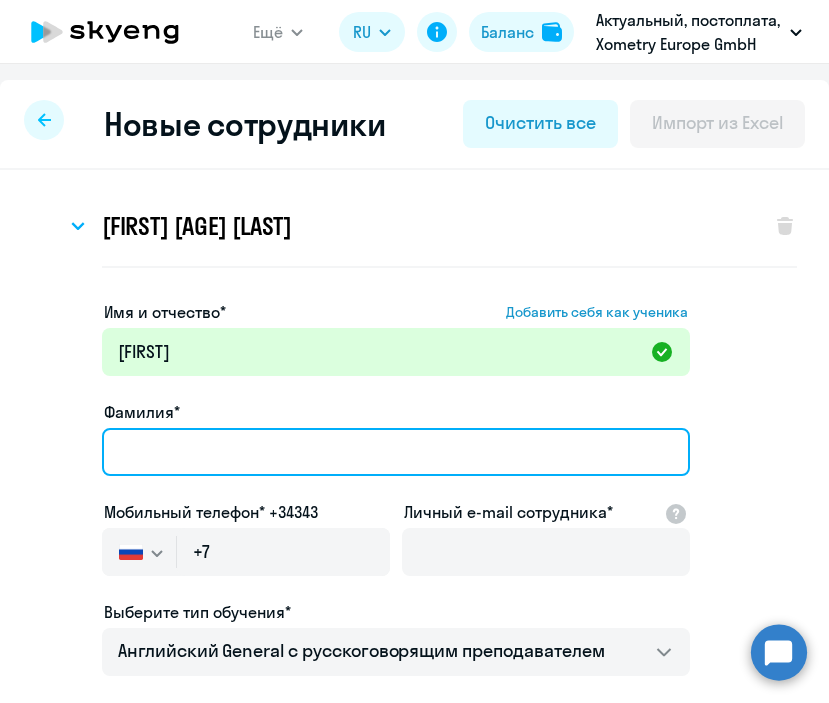 click on "Фамилия*" at bounding box center (396, 452) 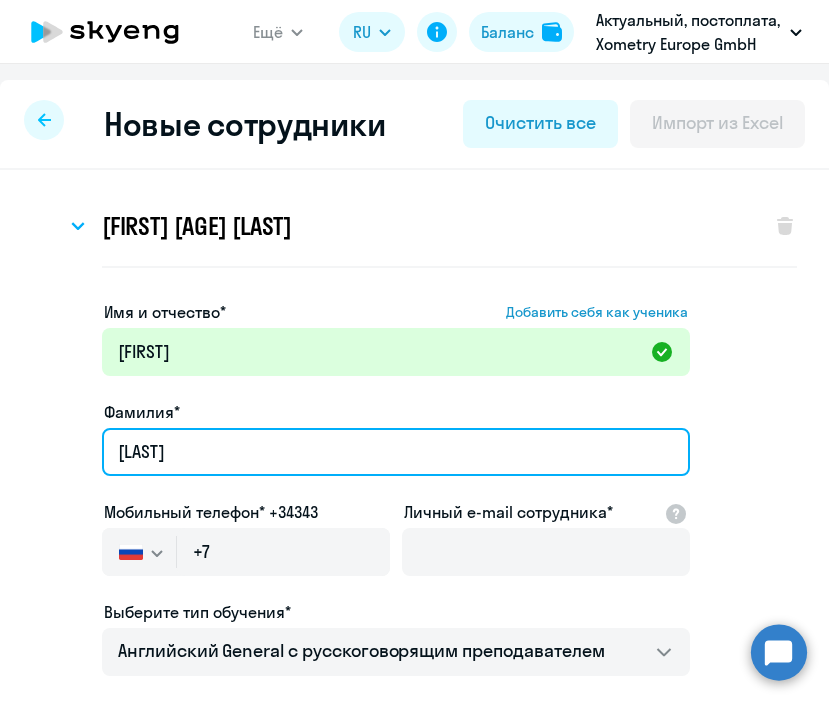 type on "[LAST]" 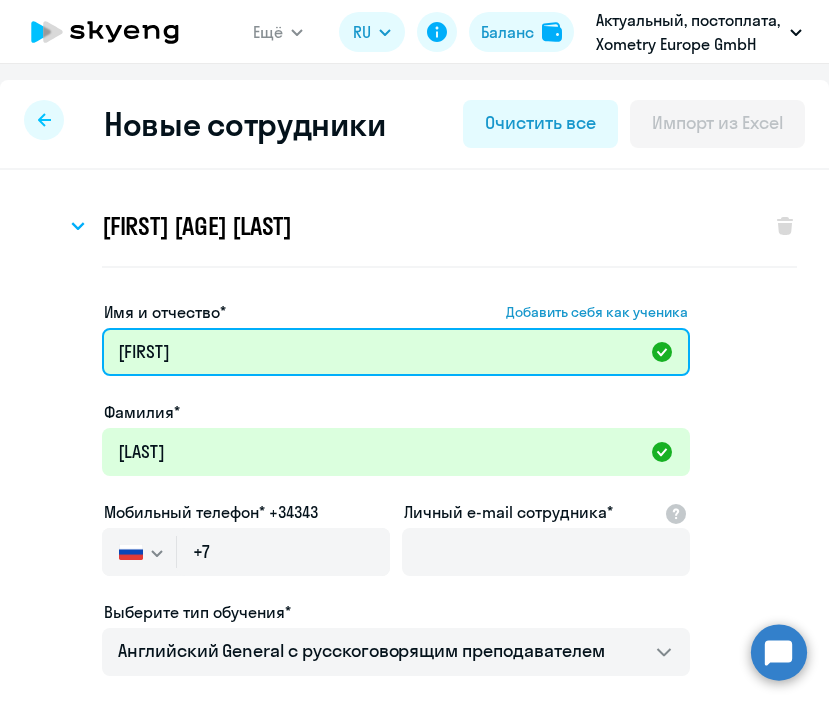 click on "[FIRST]" at bounding box center (396, 352) 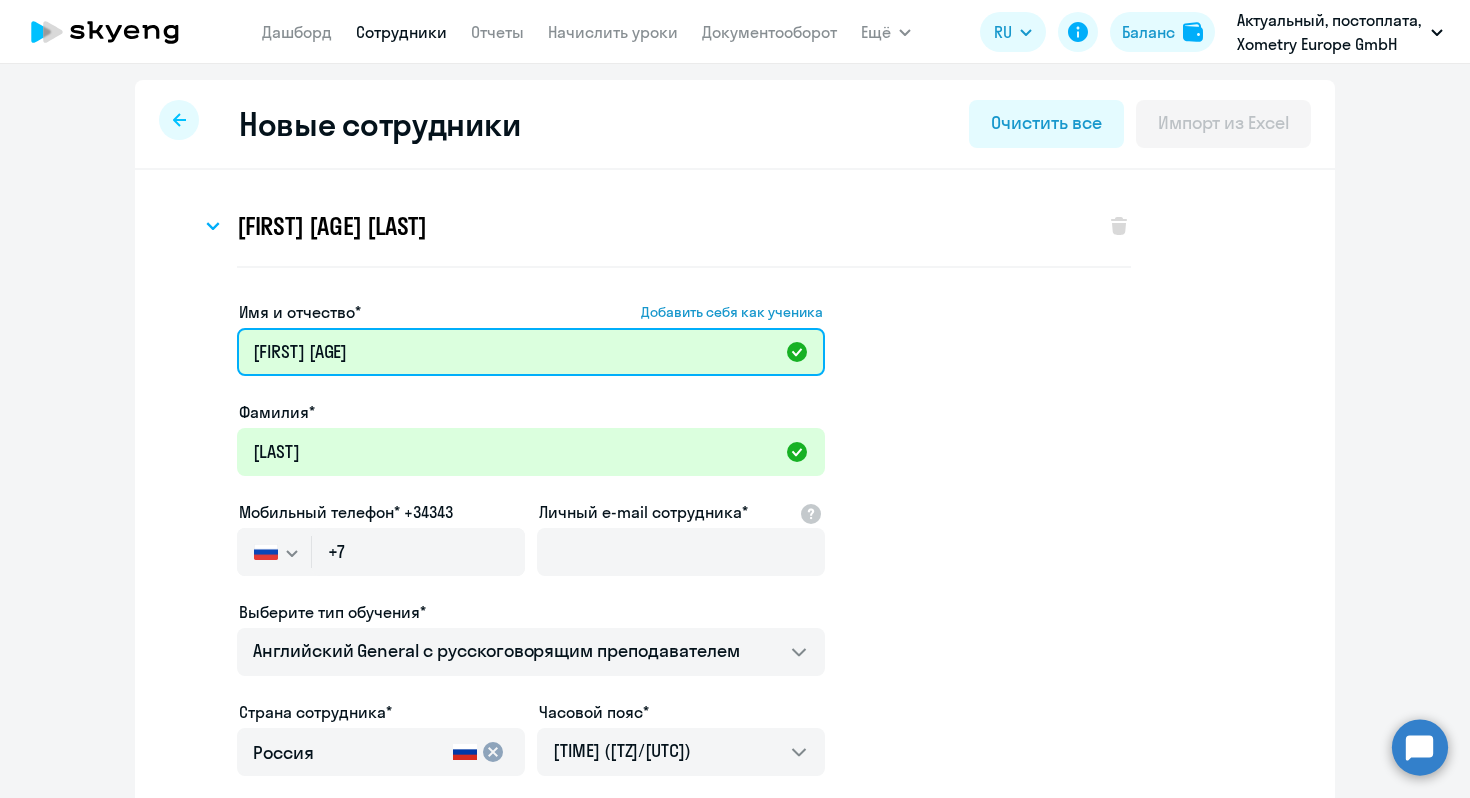 type on "[FIRST] [AGE]" 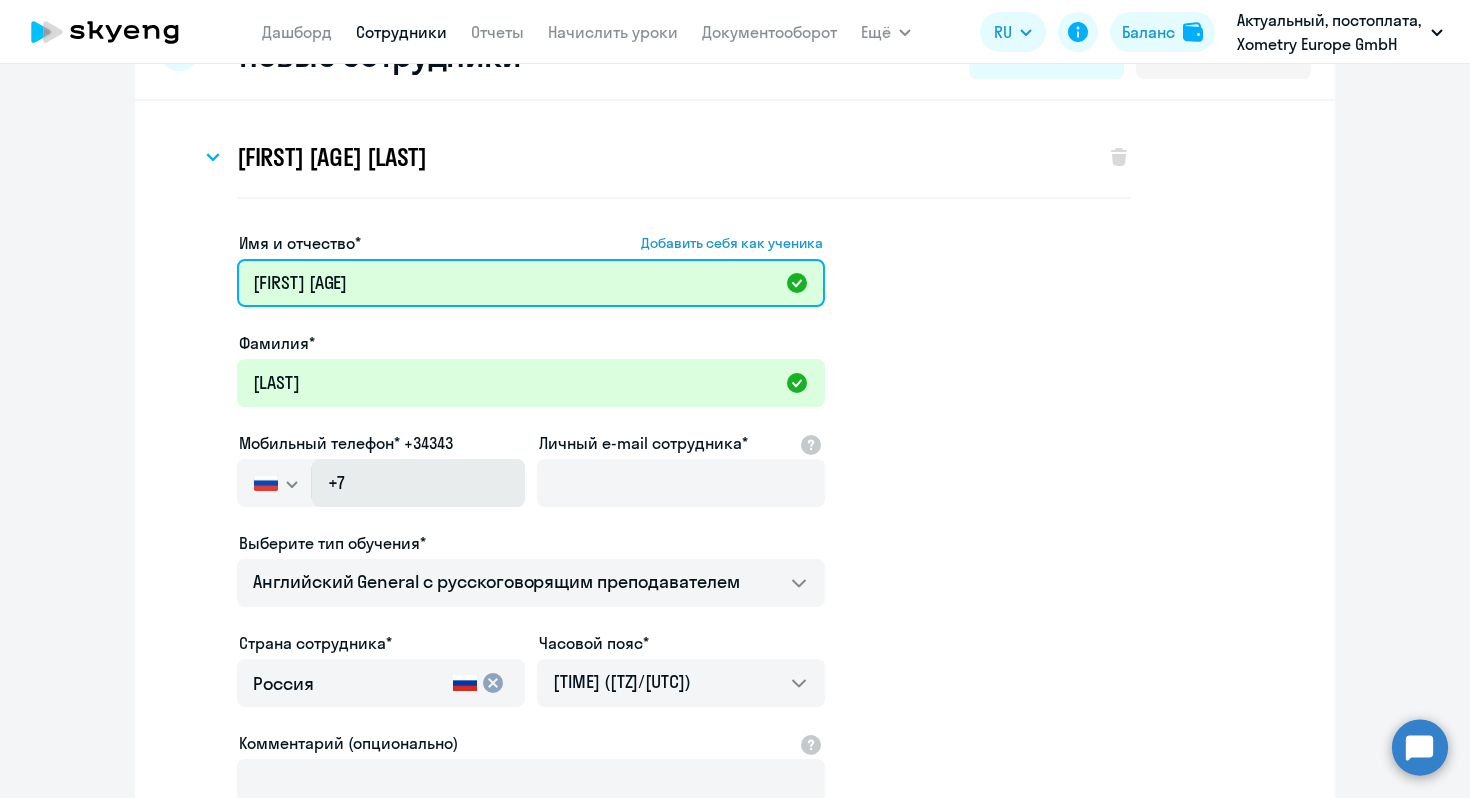scroll, scrollTop: 0, scrollLeft: 0, axis: both 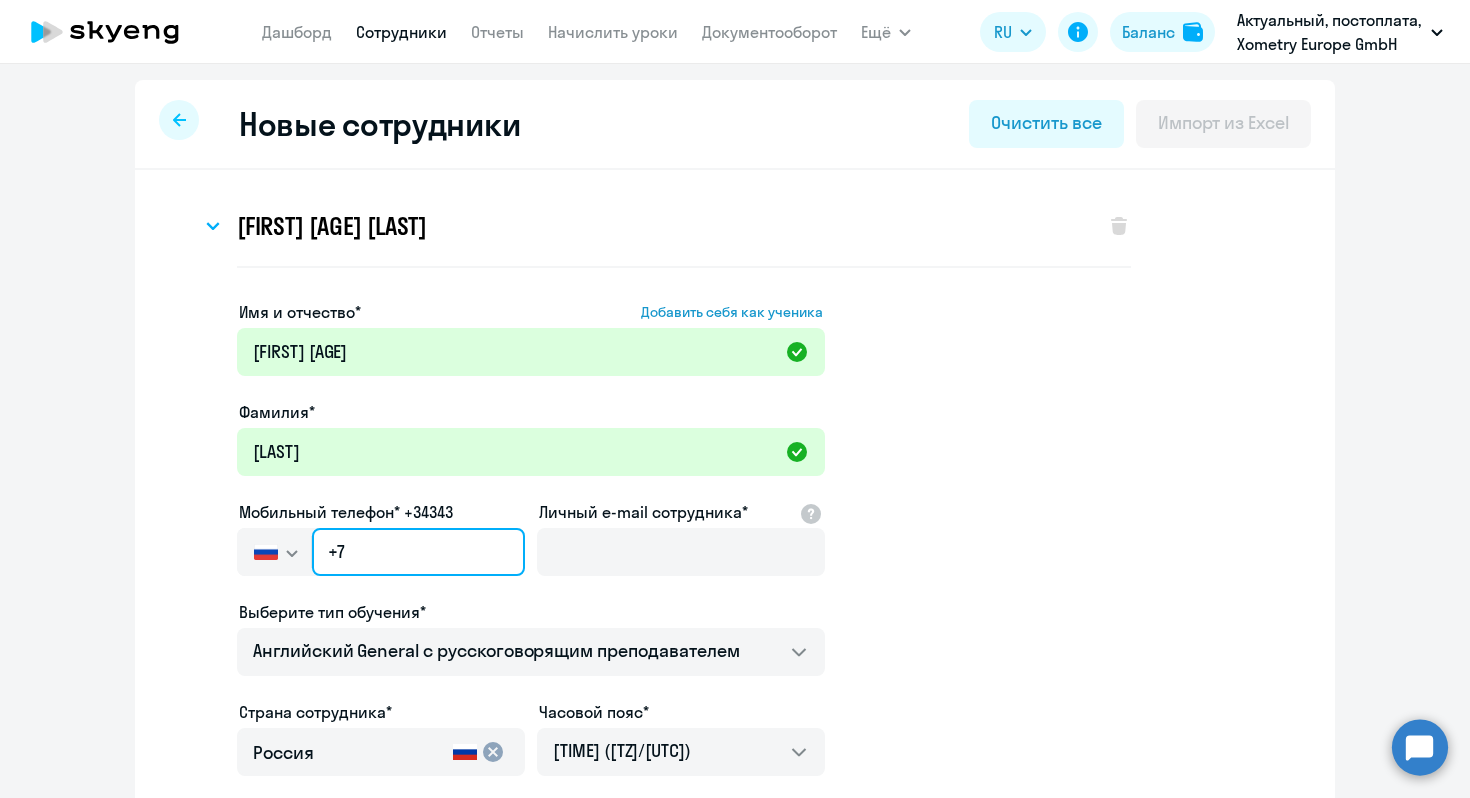 click on "+7" 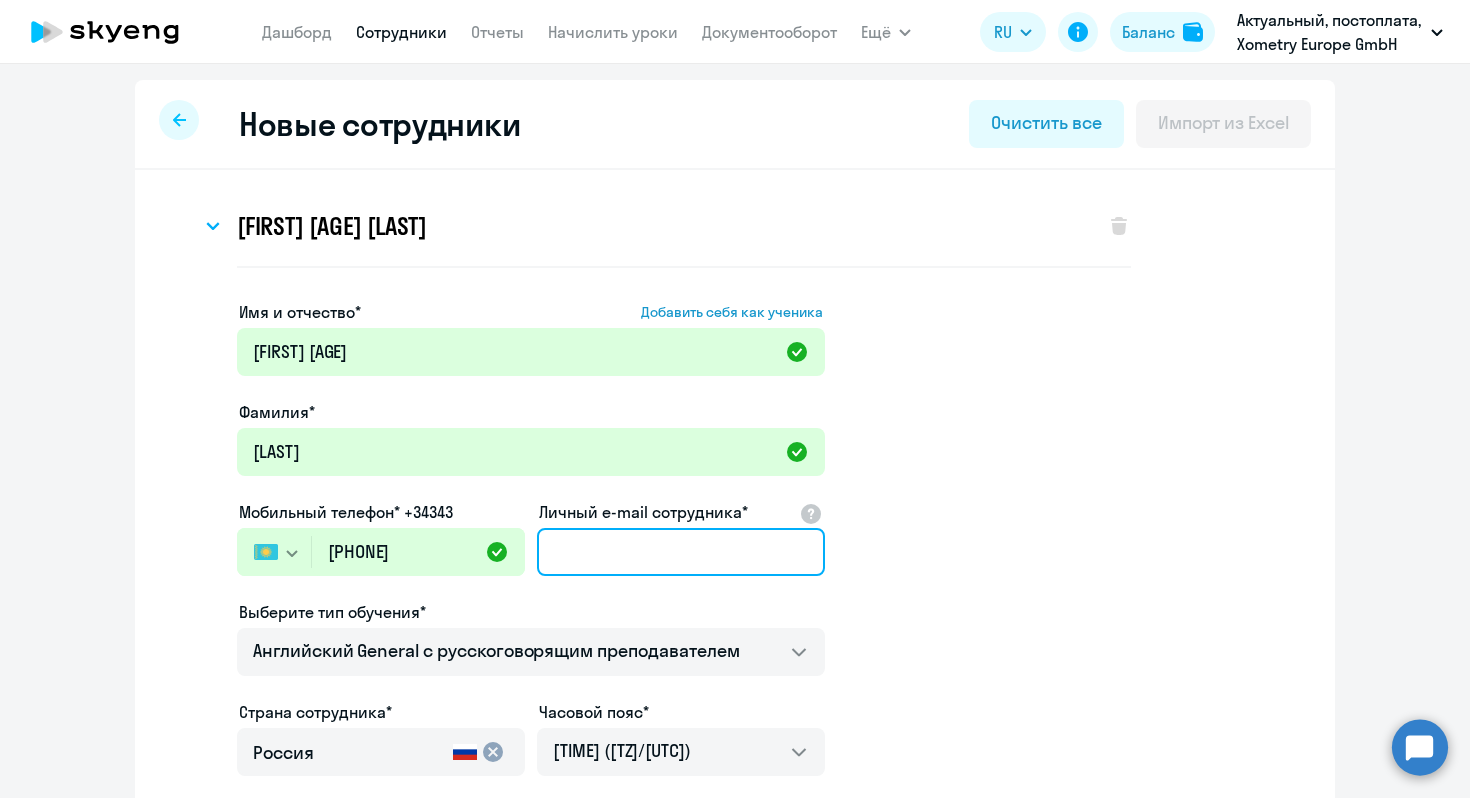 click on "Личный e-mail сотрудника*" at bounding box center (681, 552) 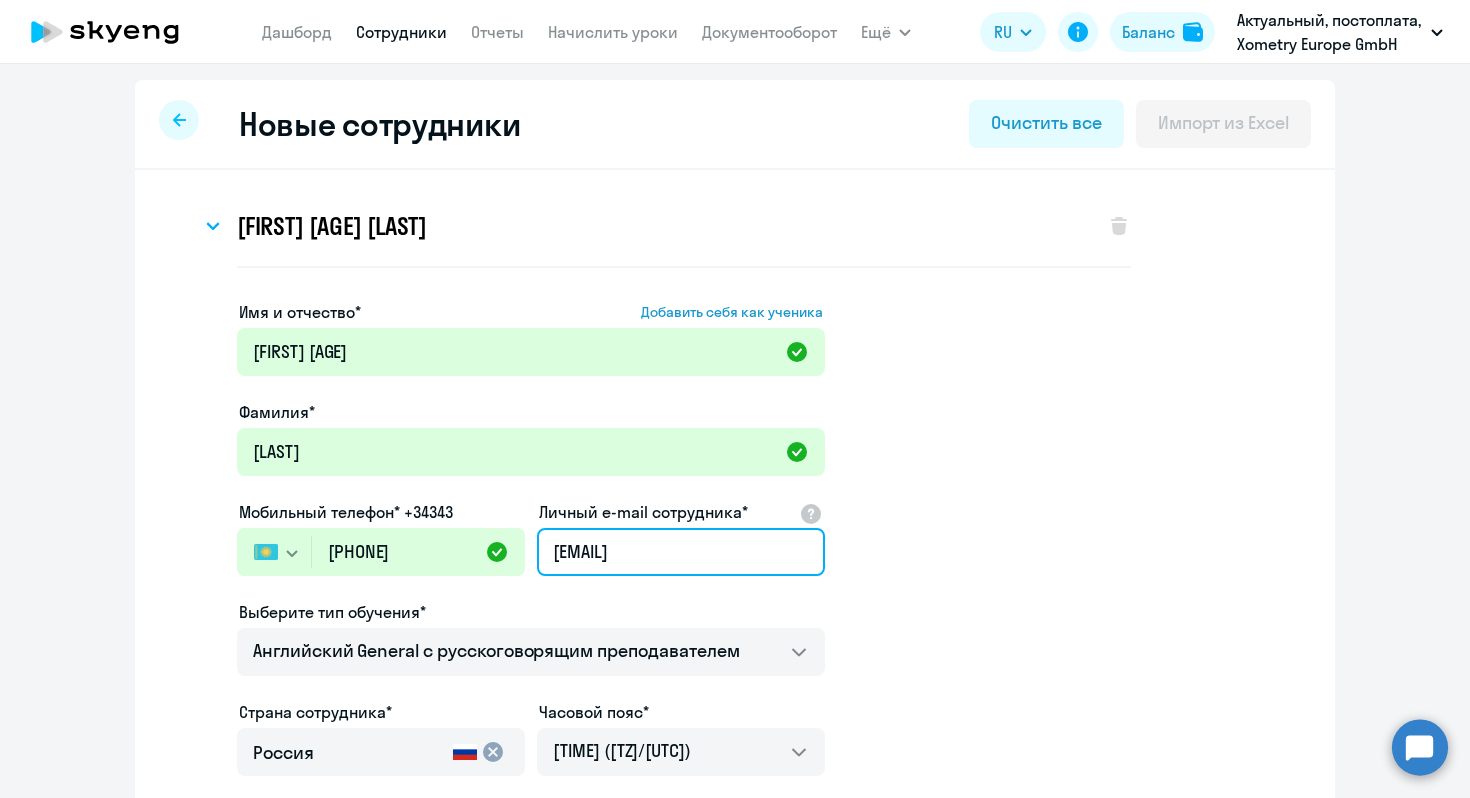 scroll, scrollTop: 0, scrollLeft: 11, axis: horizontal 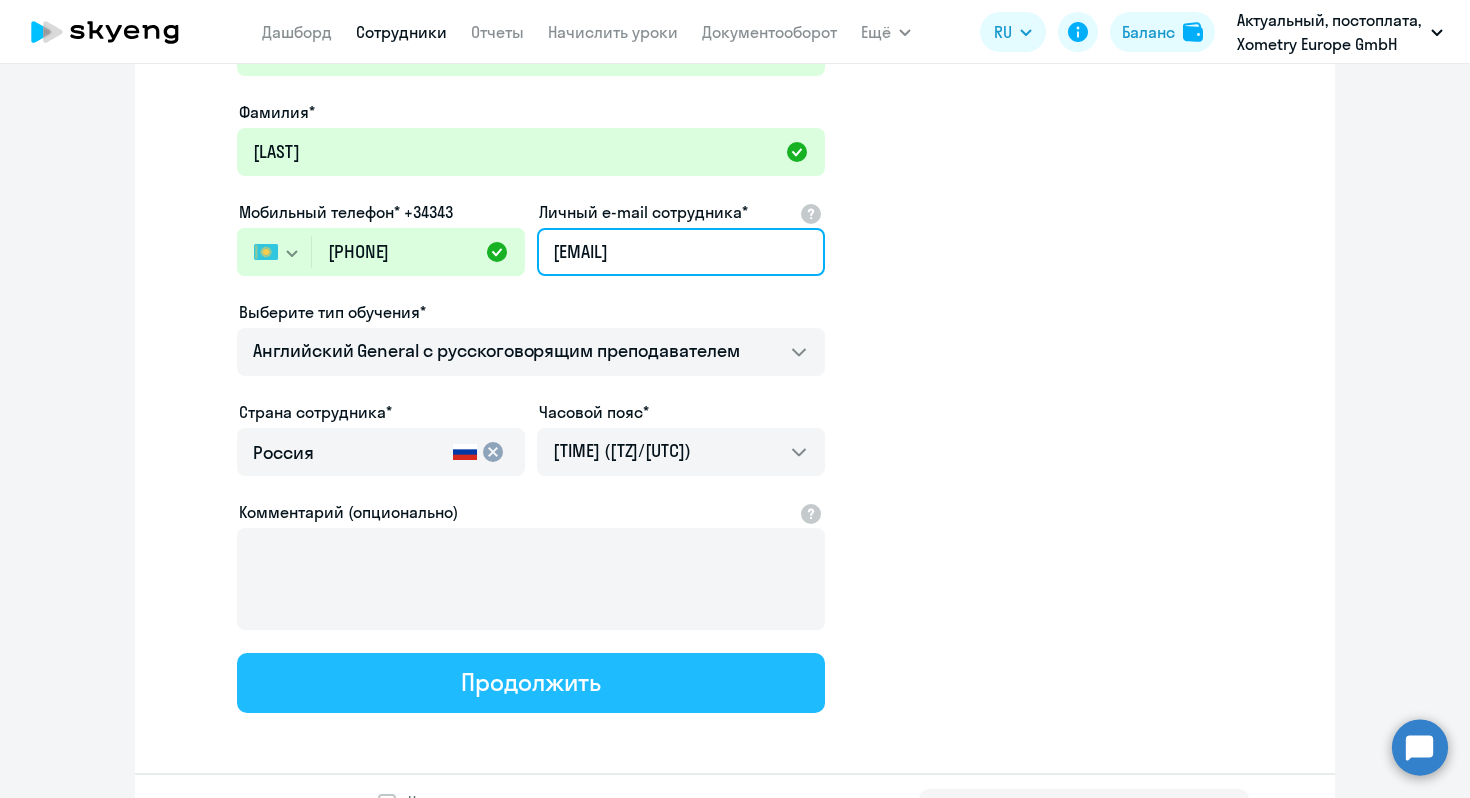 type on "[EMAIL]" 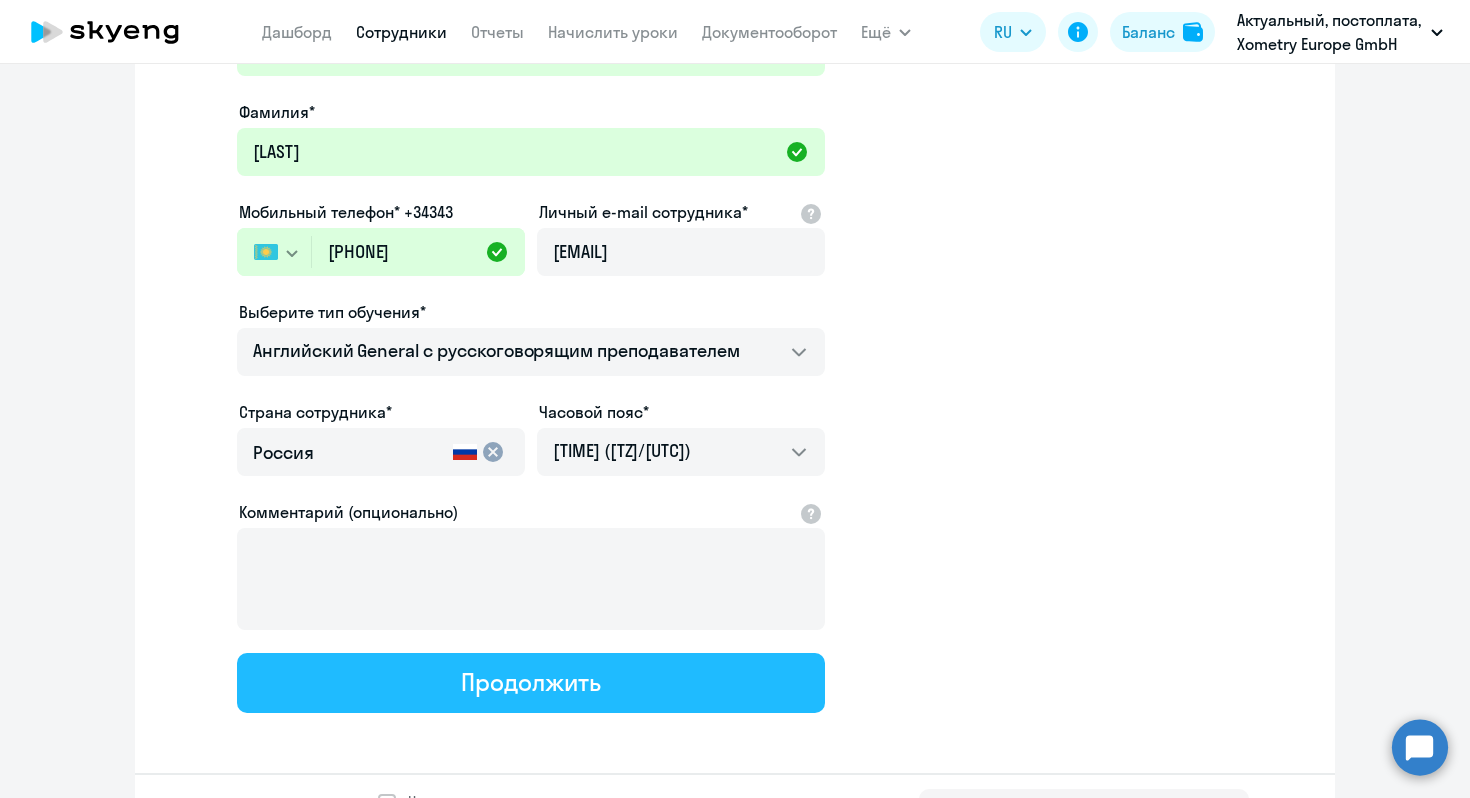 scroll, scrollTop: 0, scrollLeft: 0, axis: both 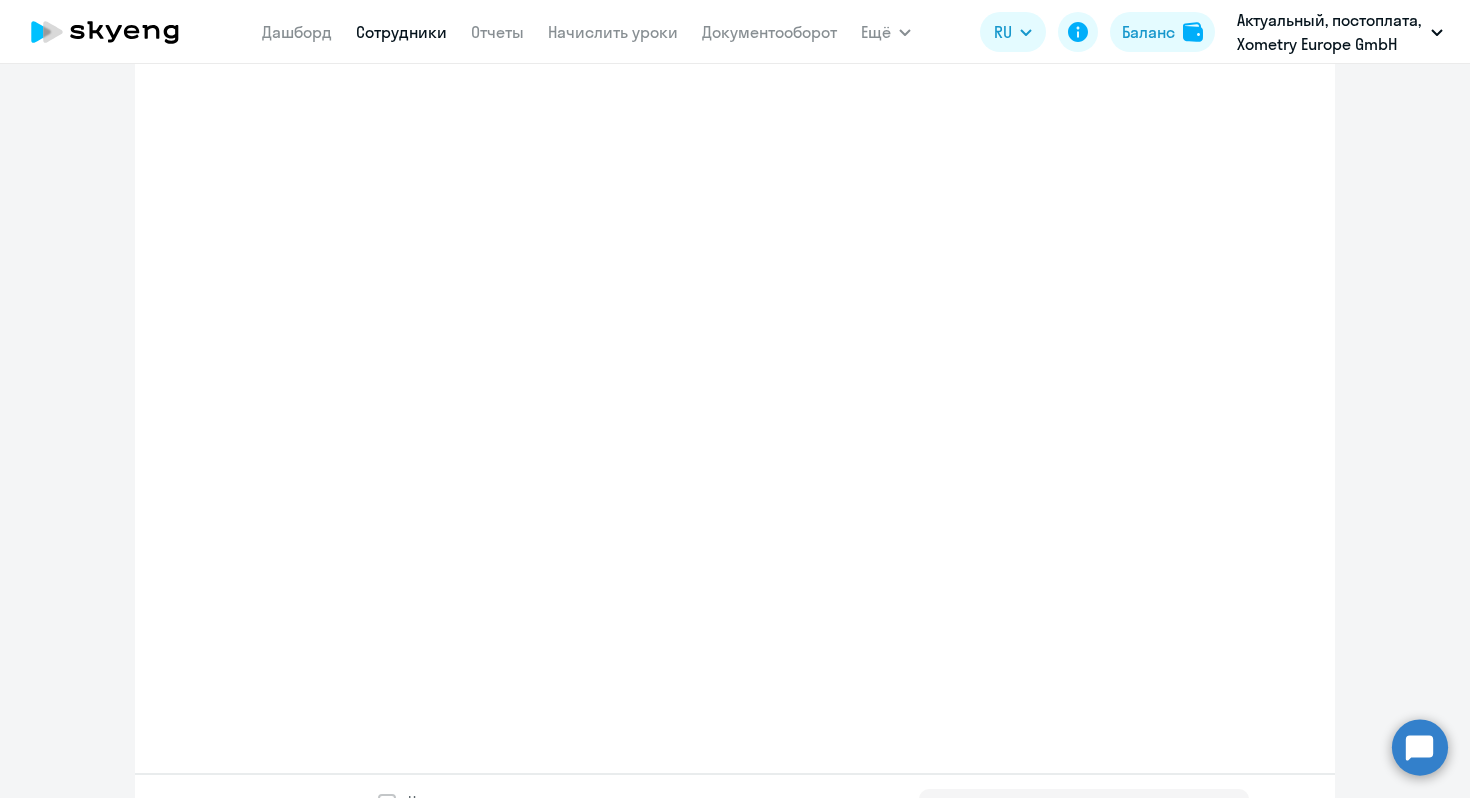 select on "english_adult_not_native_speaker" 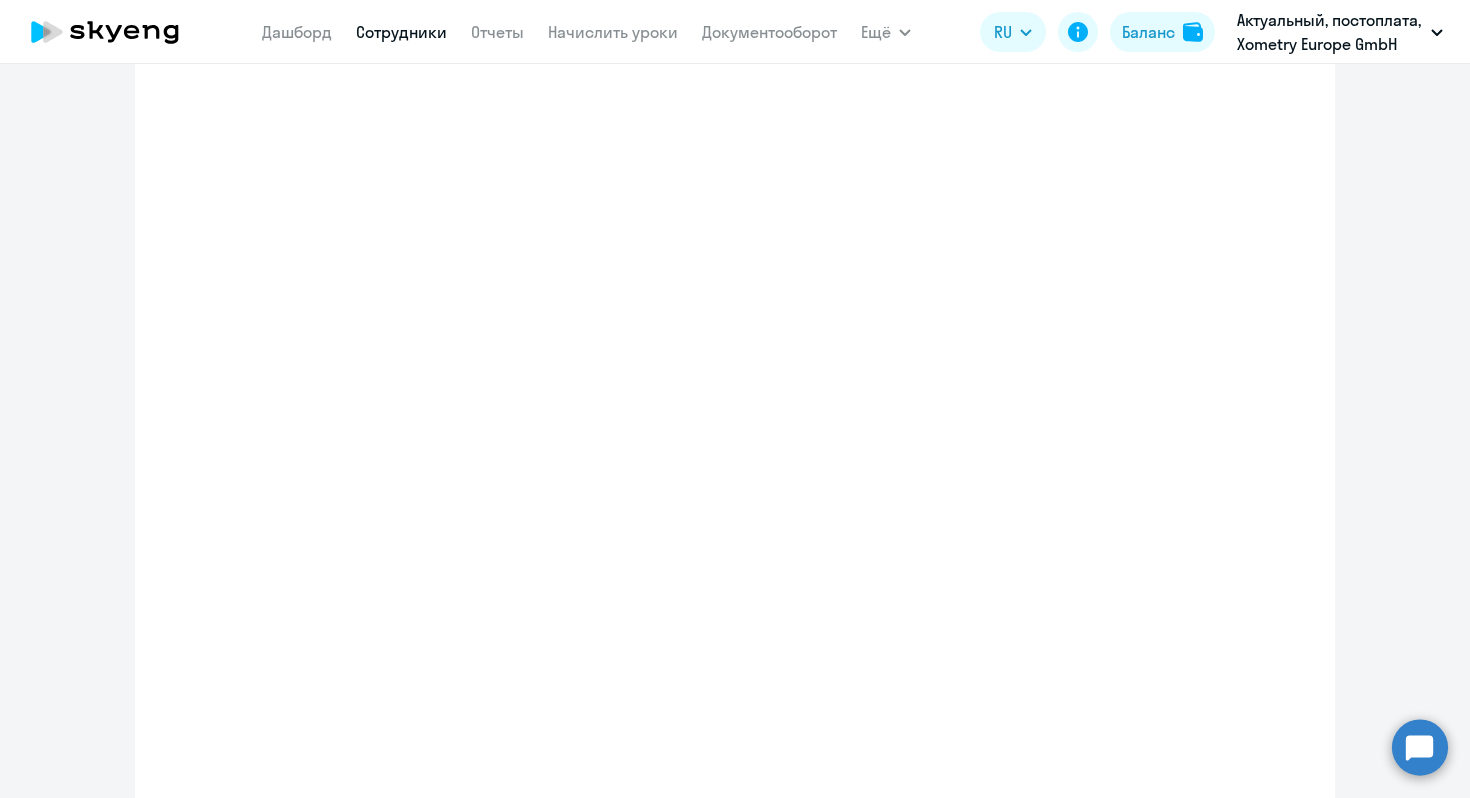 scroll, scrollTop: 0, scrollLeft: 0, axis: both 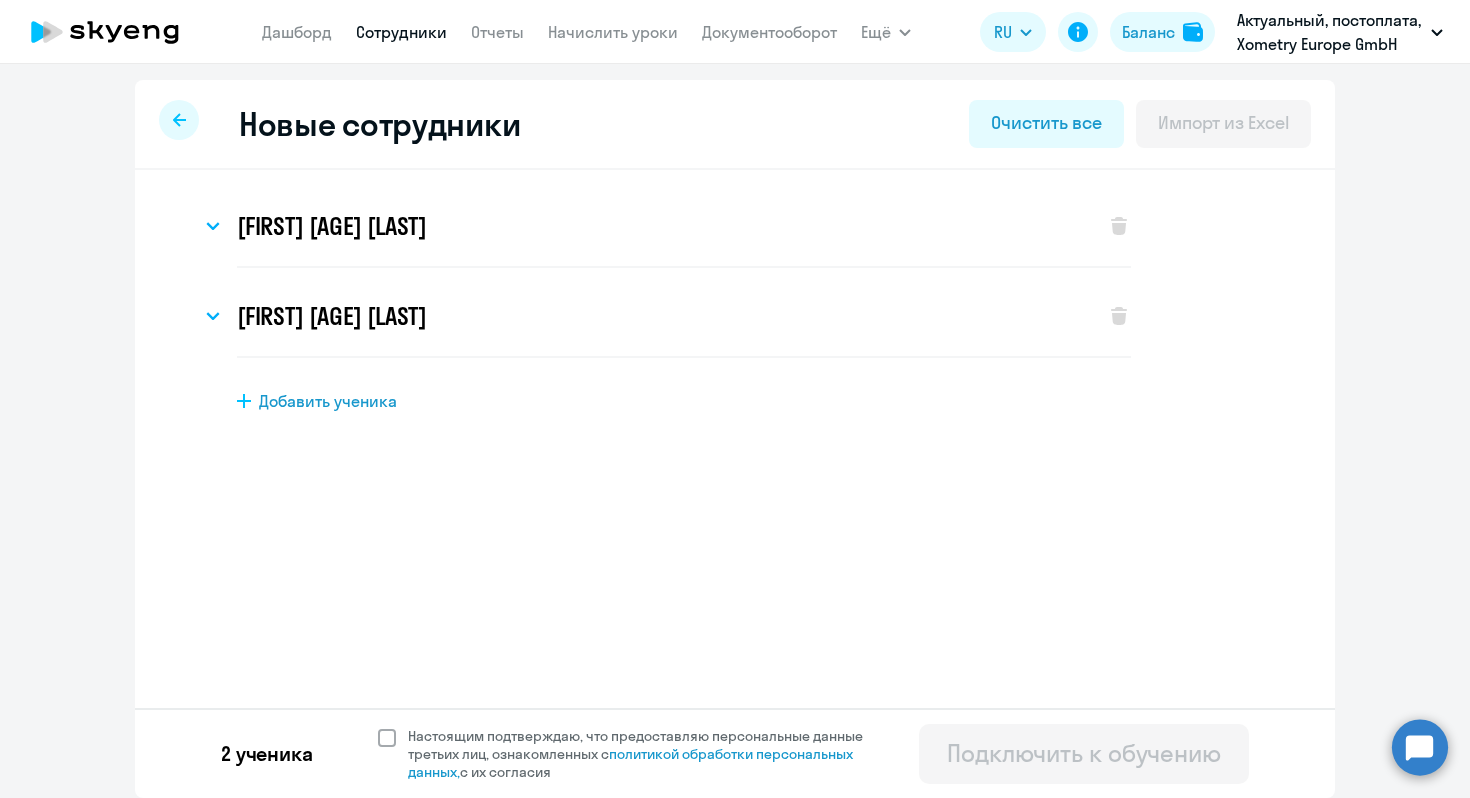 click 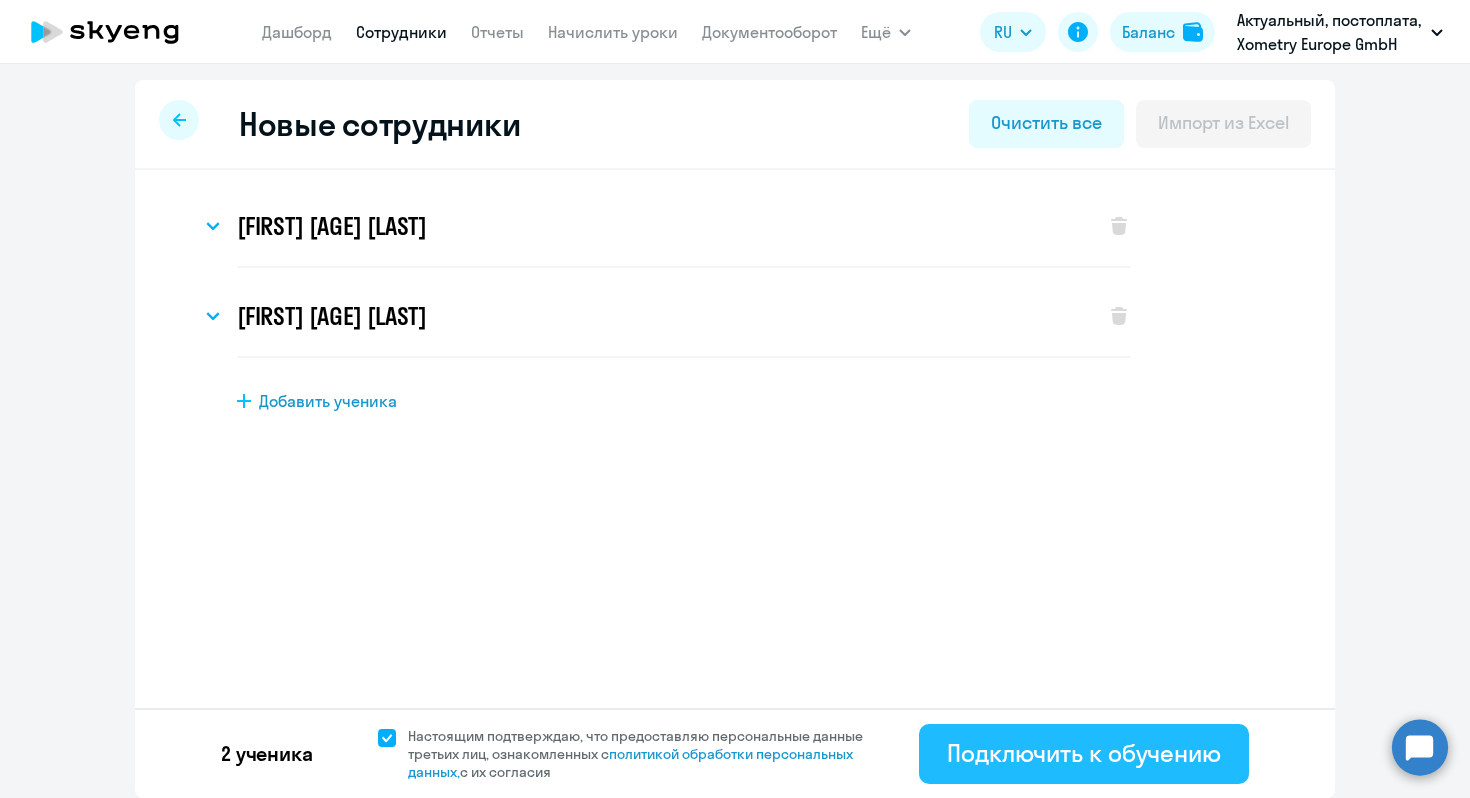 click on "Подключить к обучению" 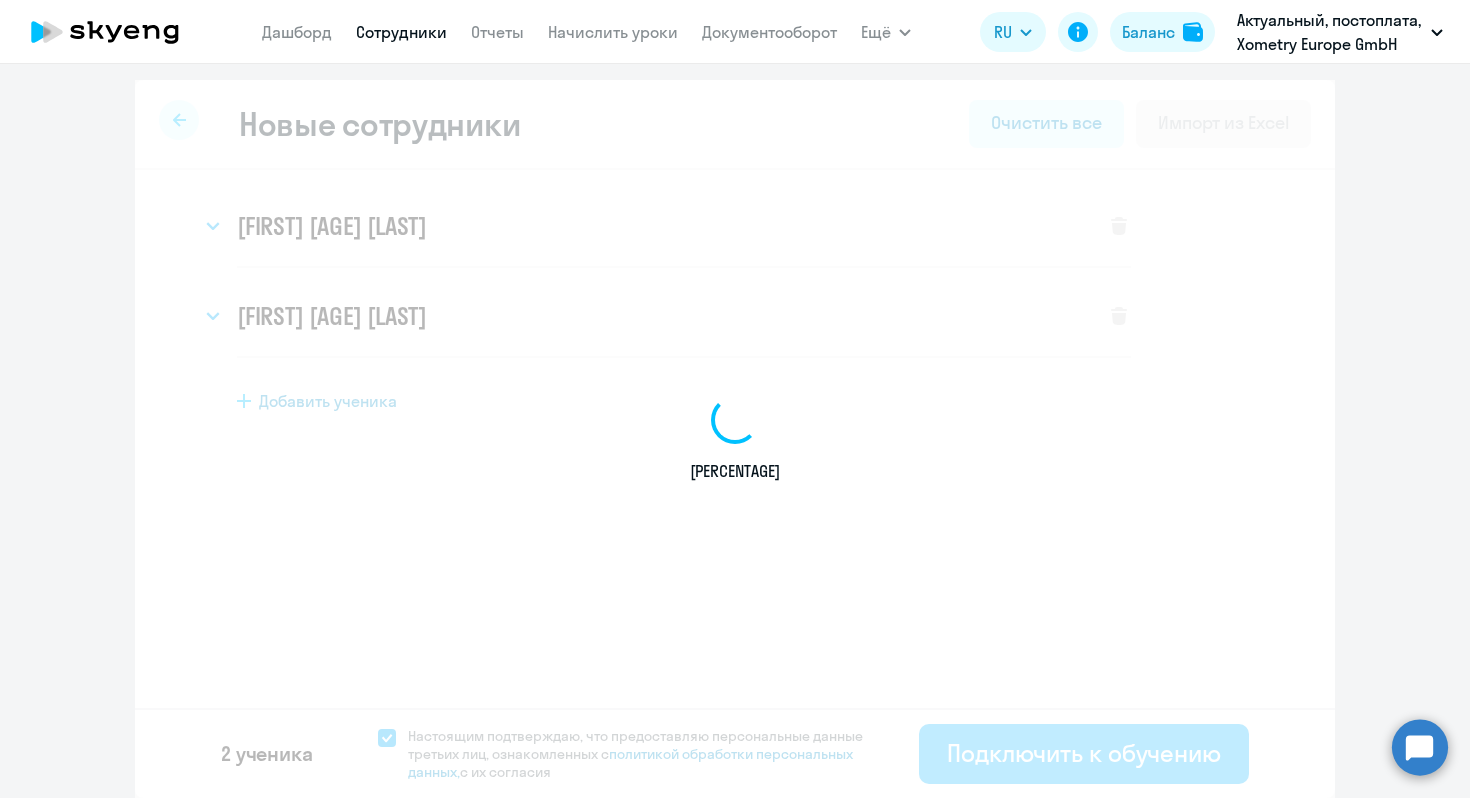 select on "english_adult_not_native_speaker" 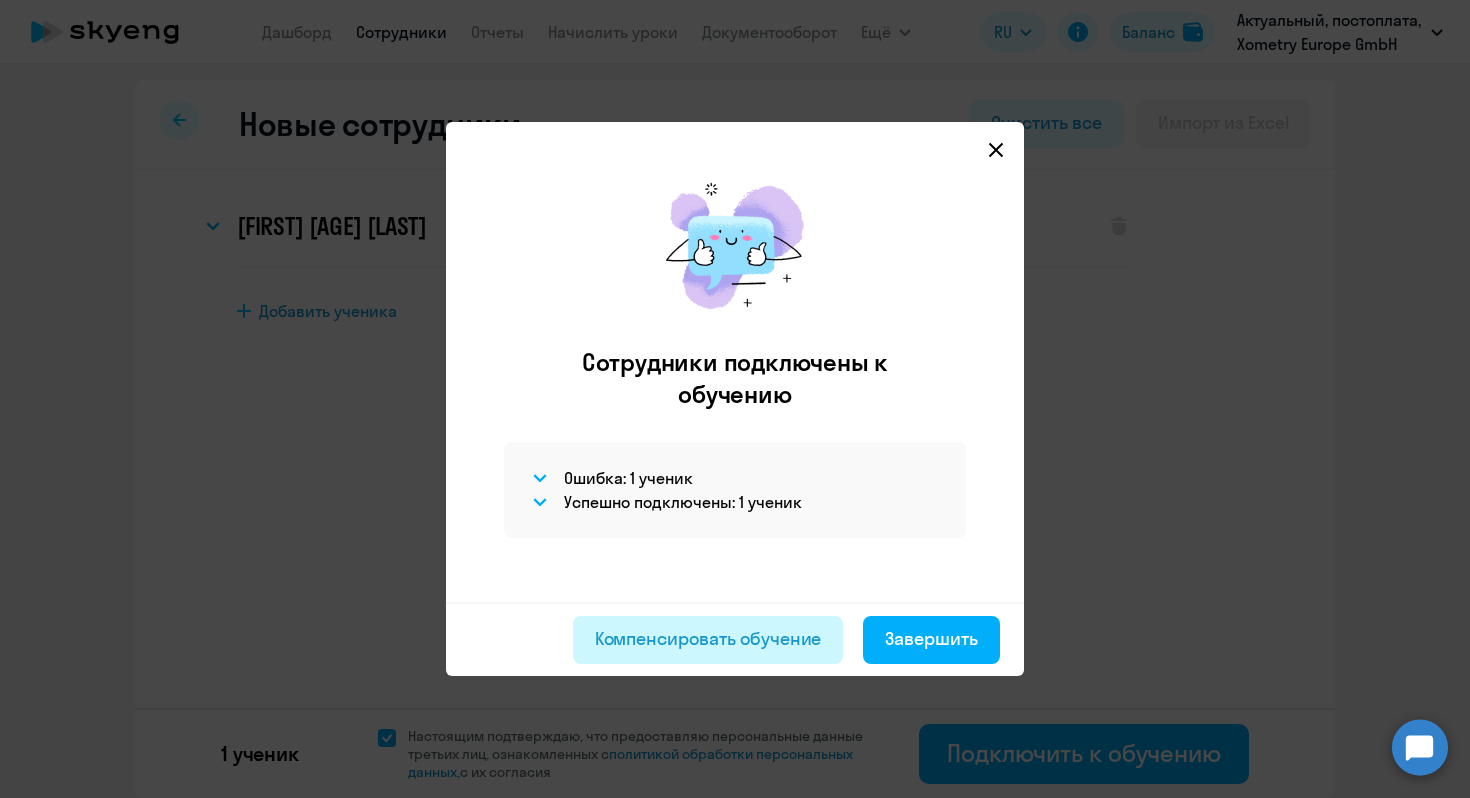 click on "Компенсировать обучение" at bounding box center [708, 639] 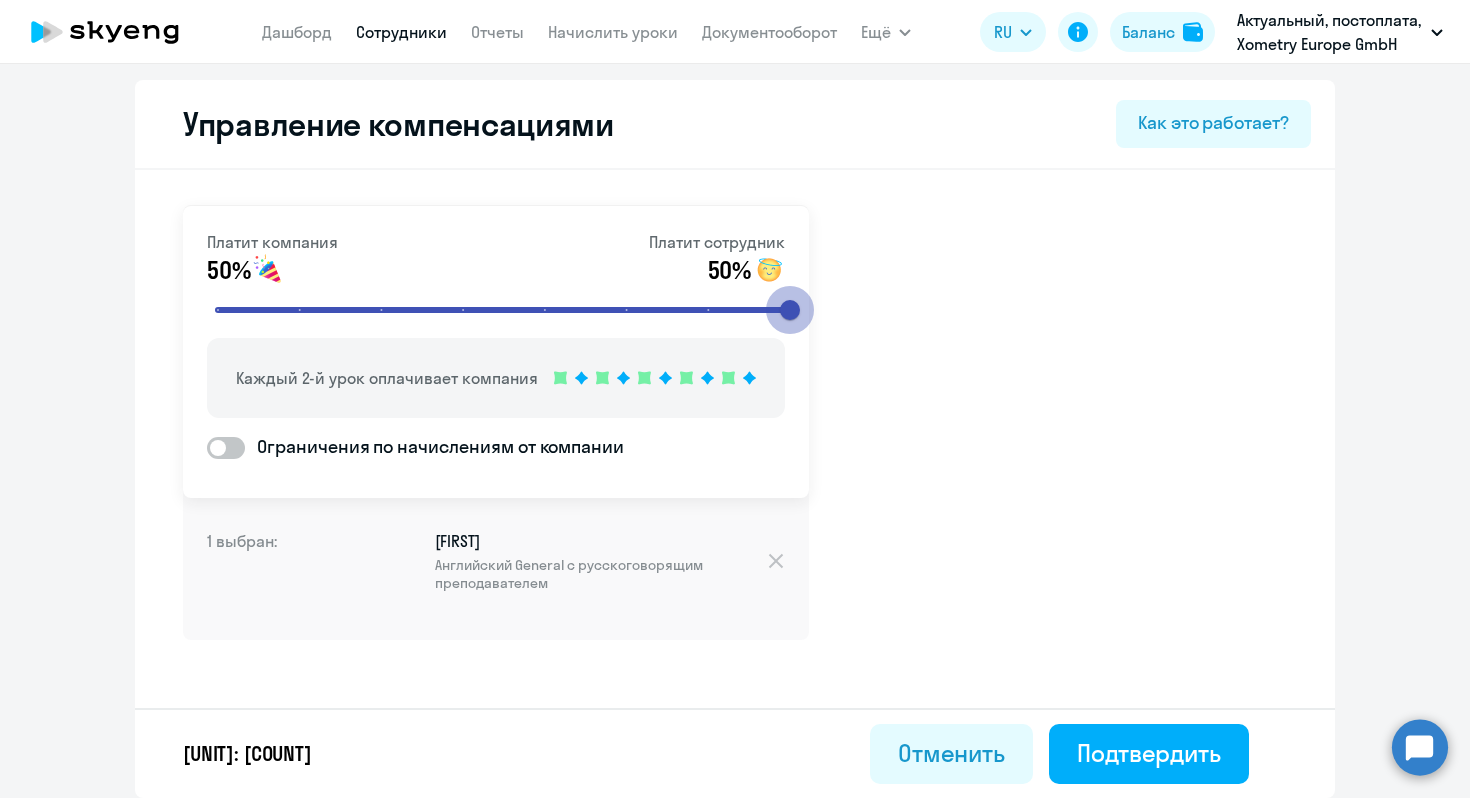 drag, startPoint x: 470, startPoint y: 302, endPoint x: 782, endPoint y: 300, distance: 312.0064 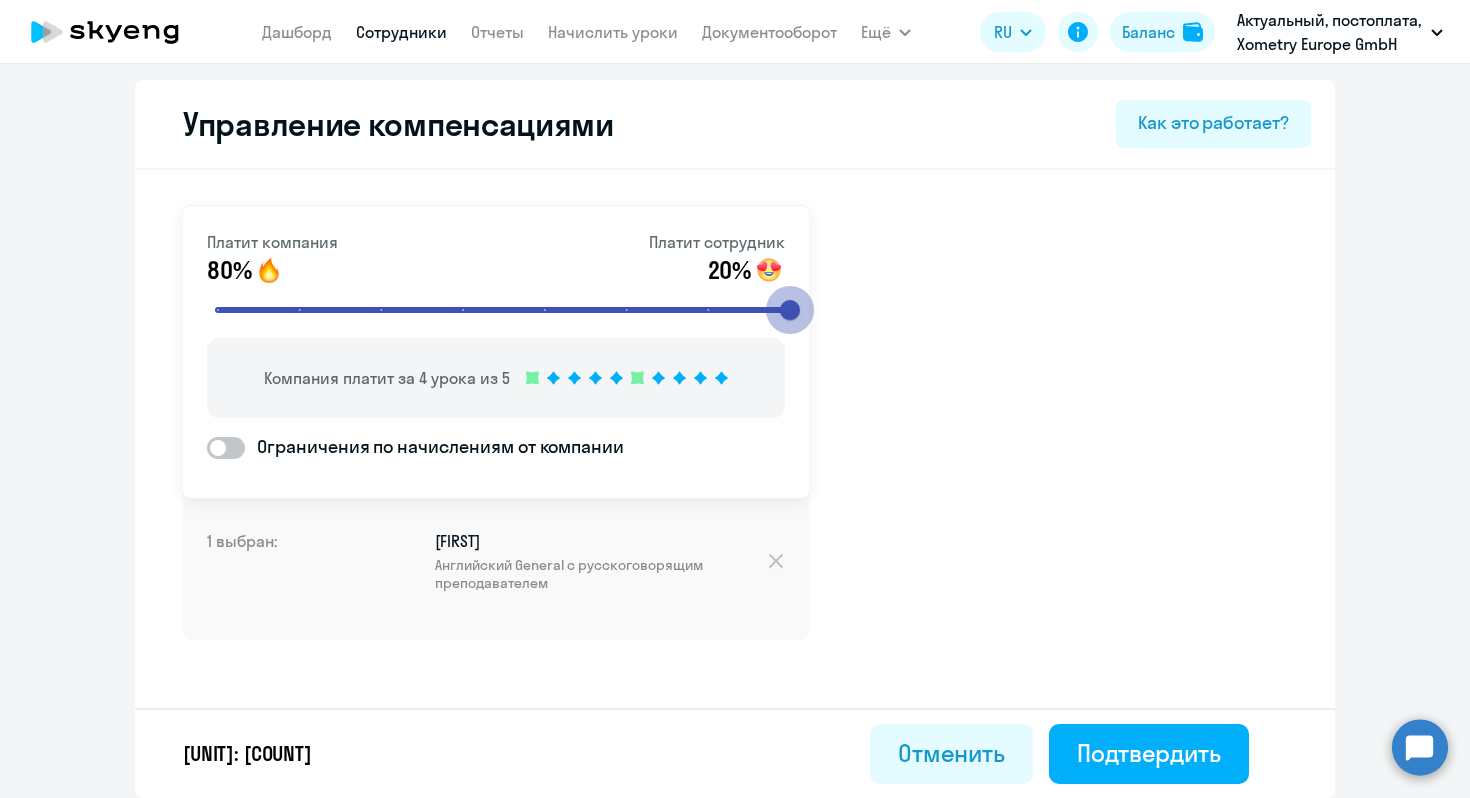 drag, startPoint x: 790, startPoint y: 303, endPoint x: 822, endPoint y: 302, distance: 32.01562 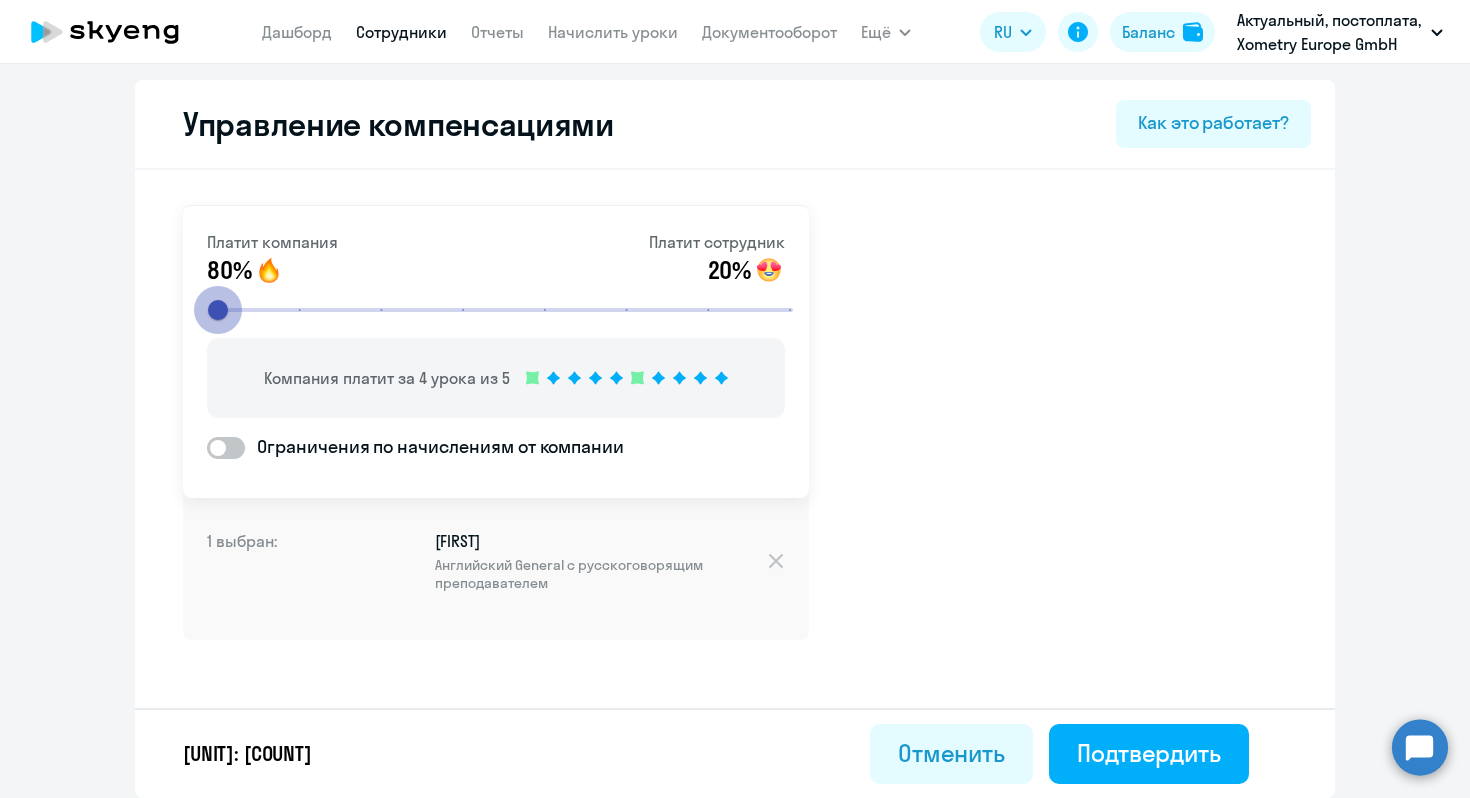 drag, startPoint x: 786, startPoint y: 307, endPoint x: 200, endPoint y: 305, distance: 586.0034 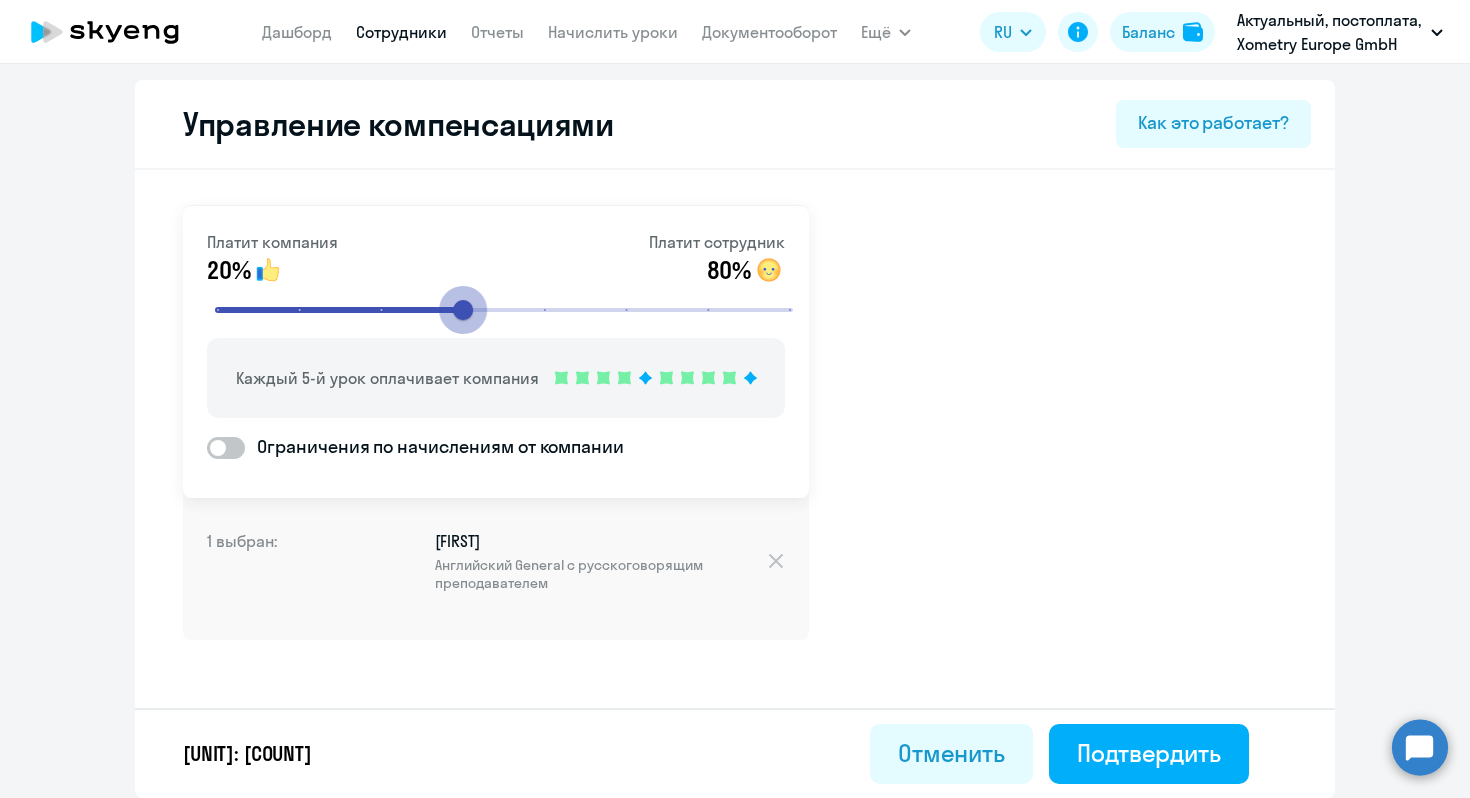 type on "5" 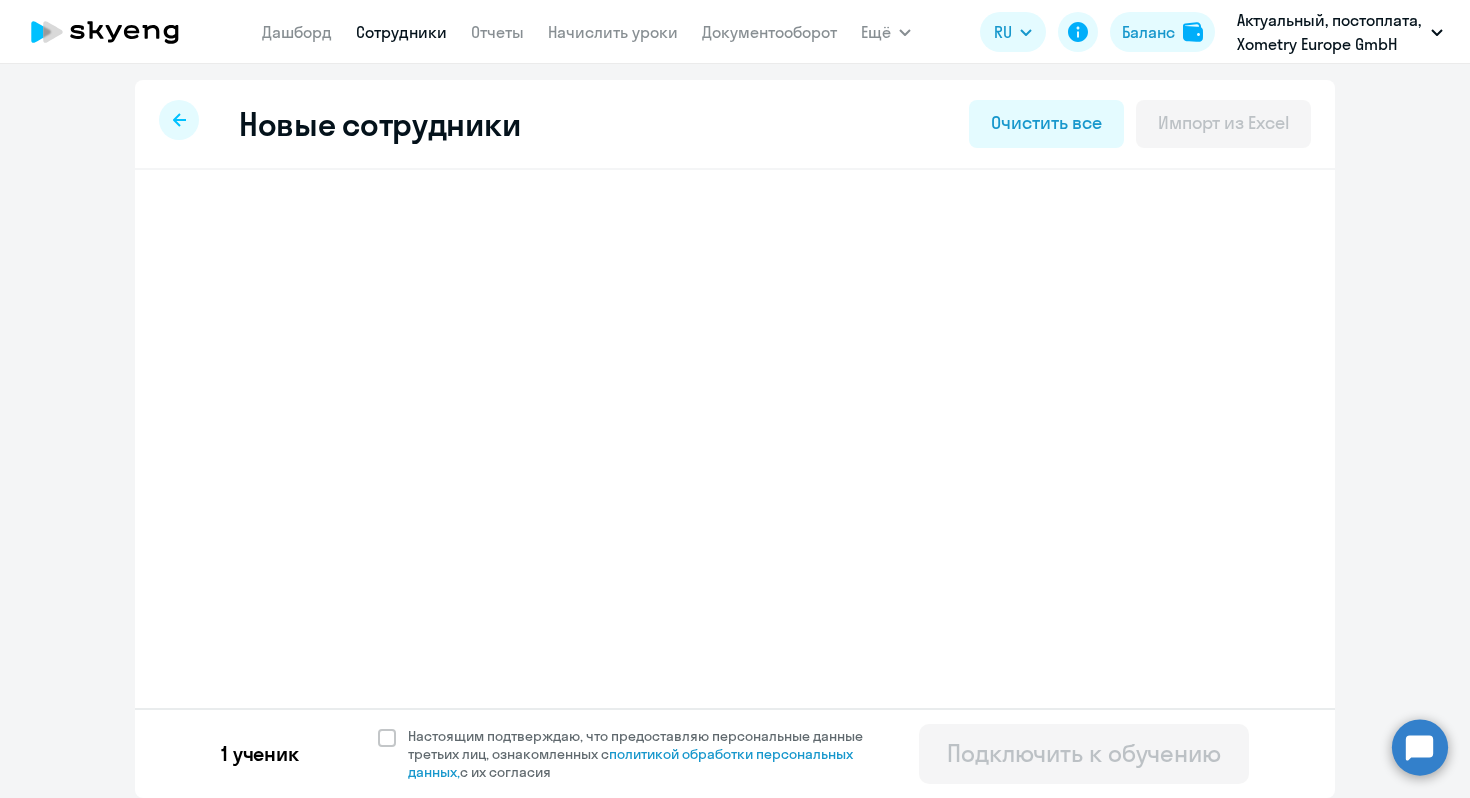 select on "english_adult_not_native_speaker" 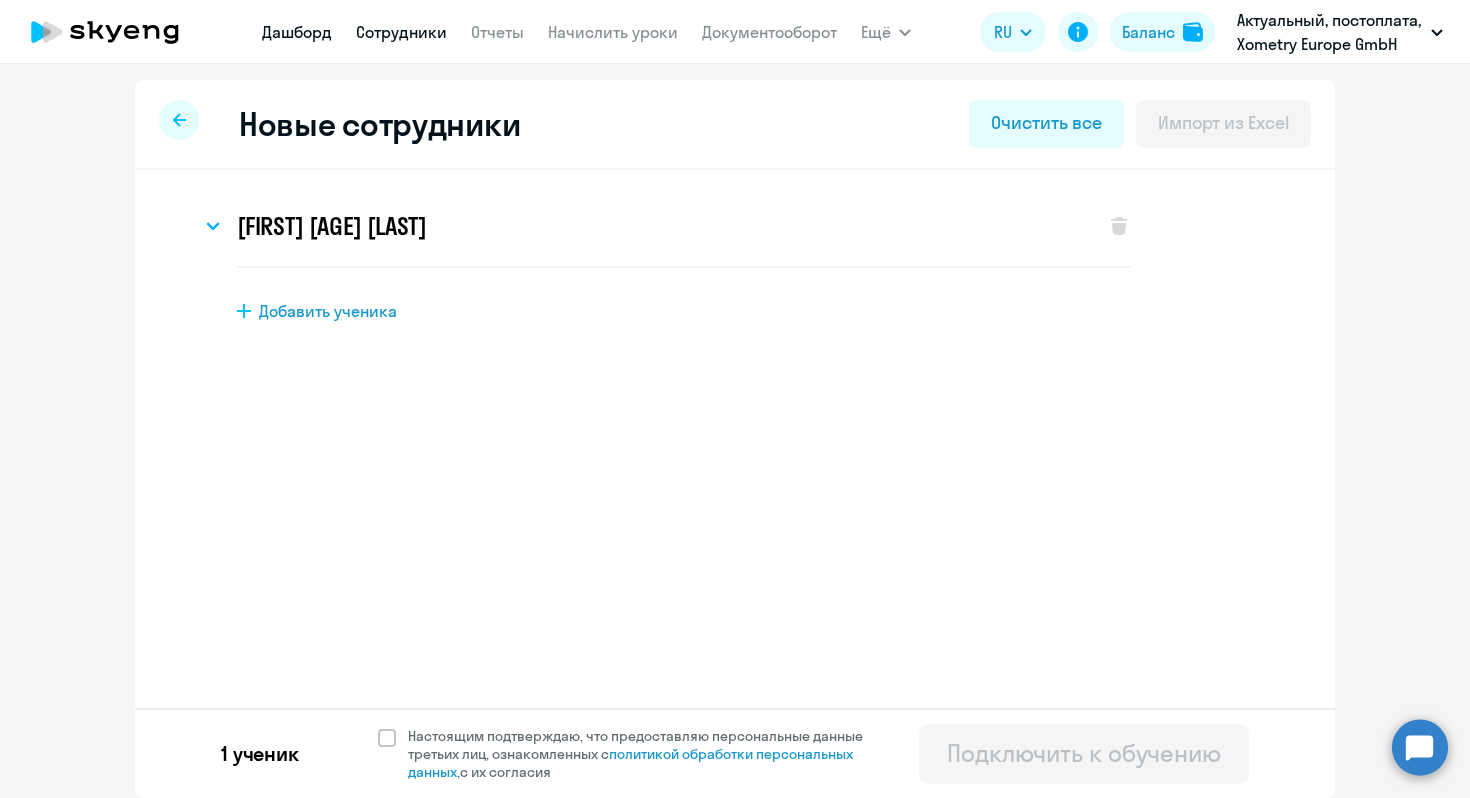 click on "Дашборд" at bounding box center [297, 32] 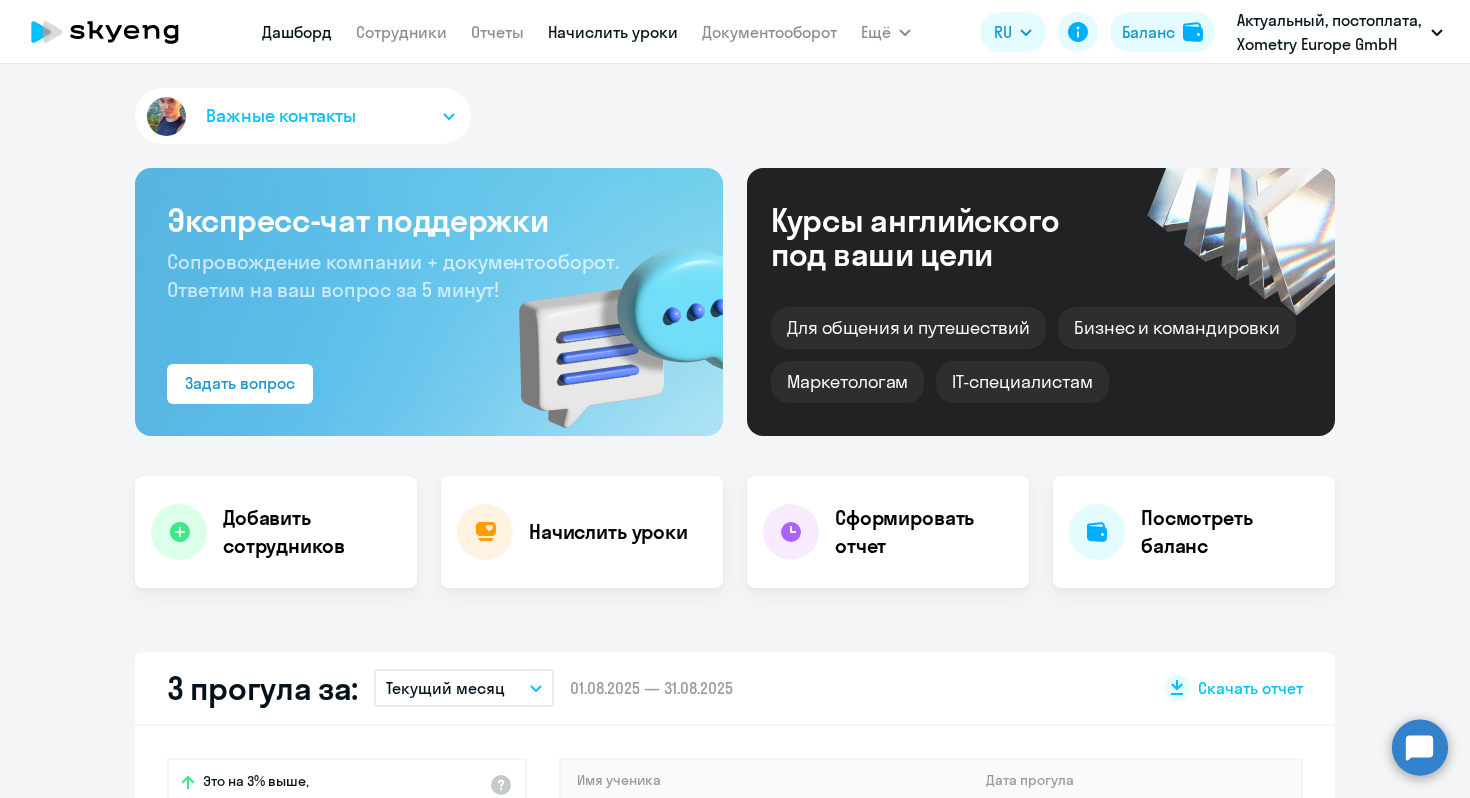 click on "Начислить уроки" at bounding box center [613, 32] 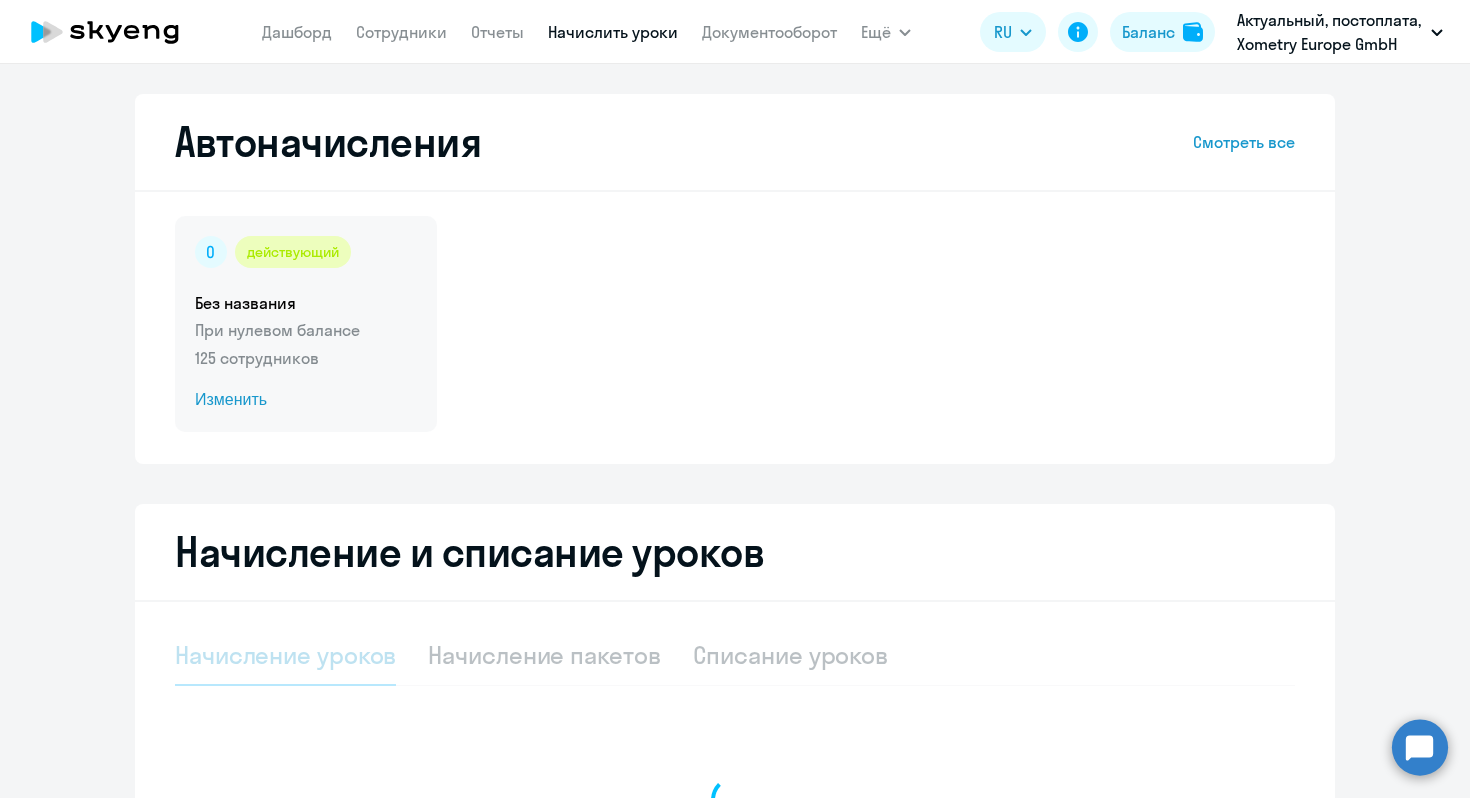 select on "10" 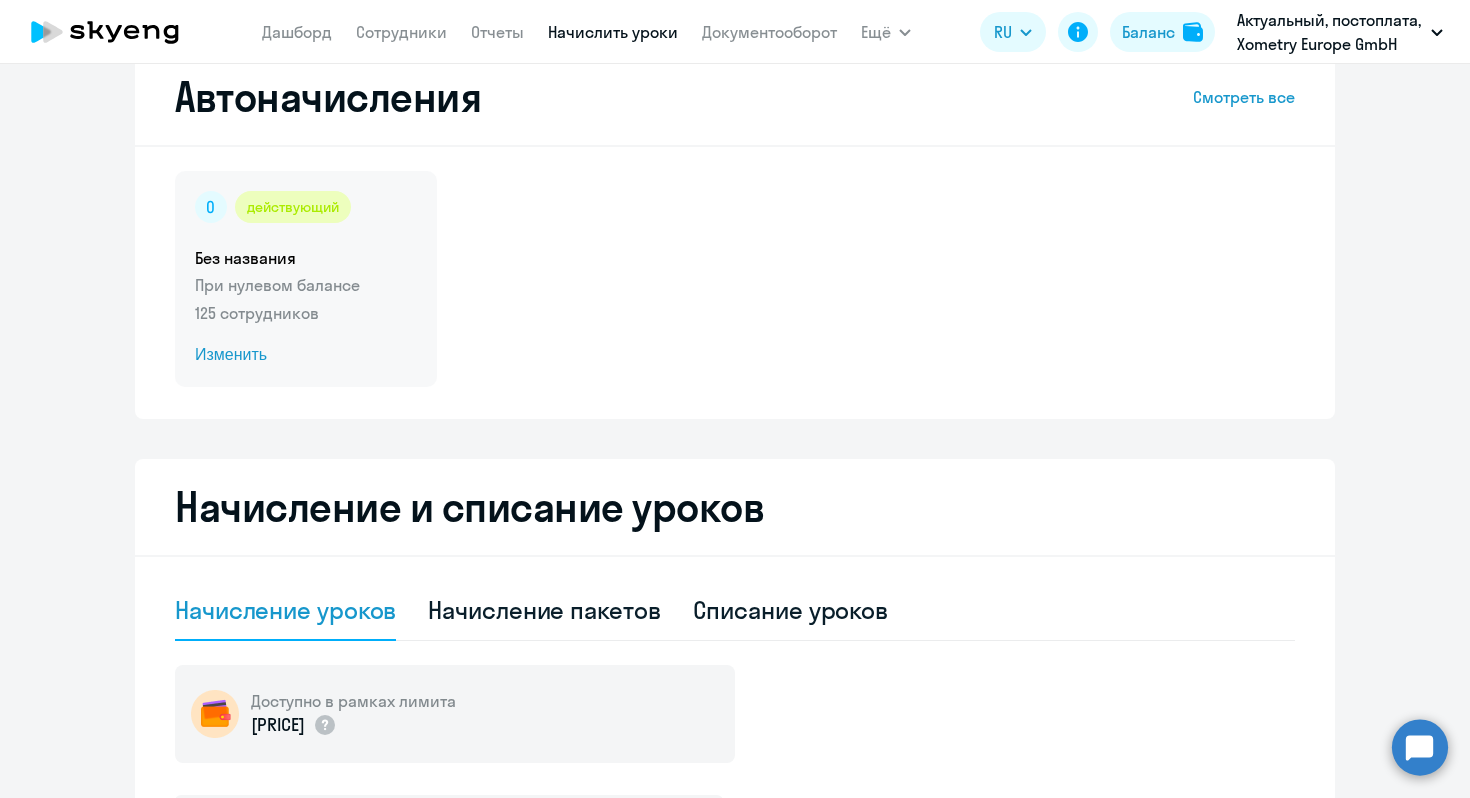 scroll, scrollTop: 76, scrollLeft: 0, axis: vertical 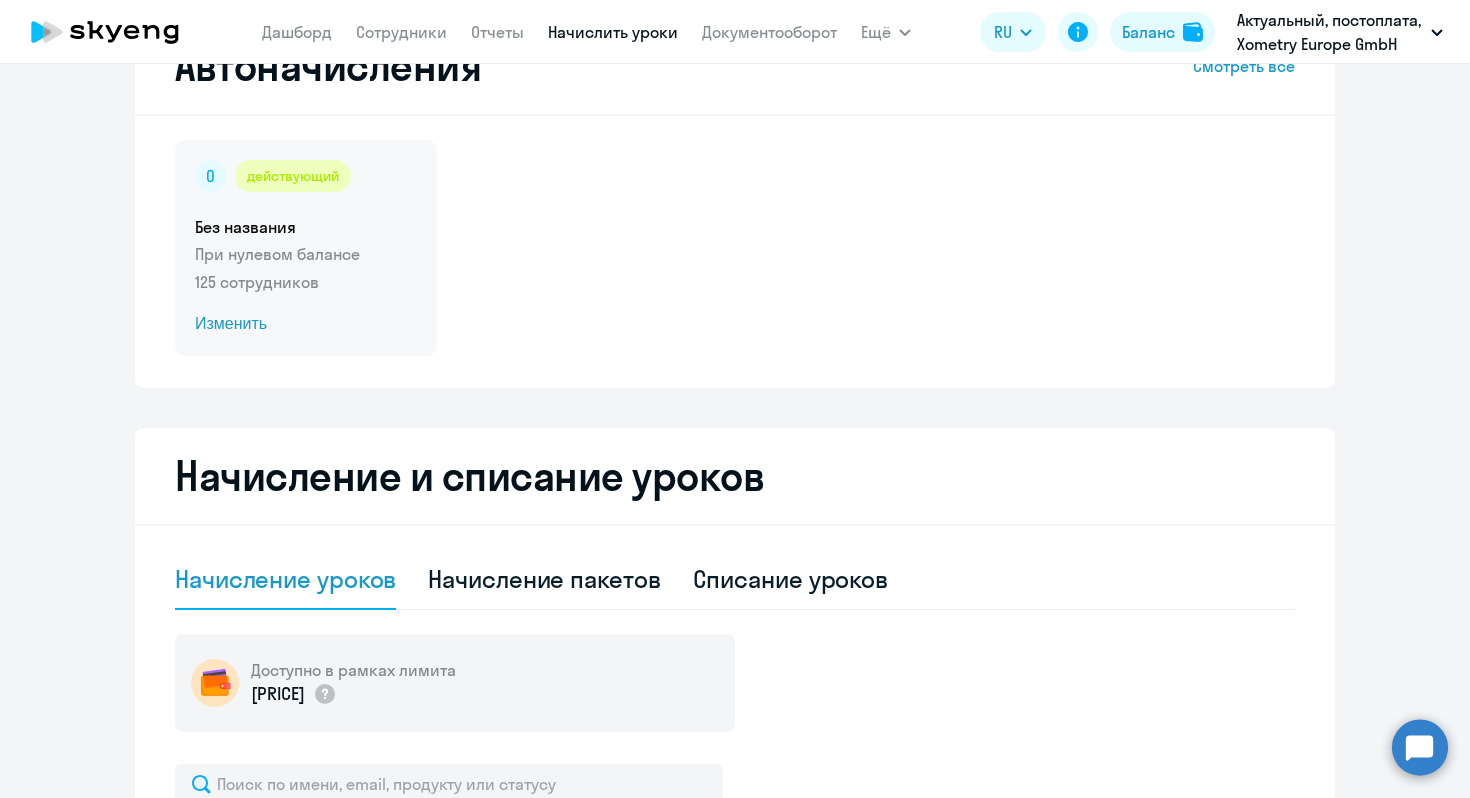 click on "125 сотрудников" 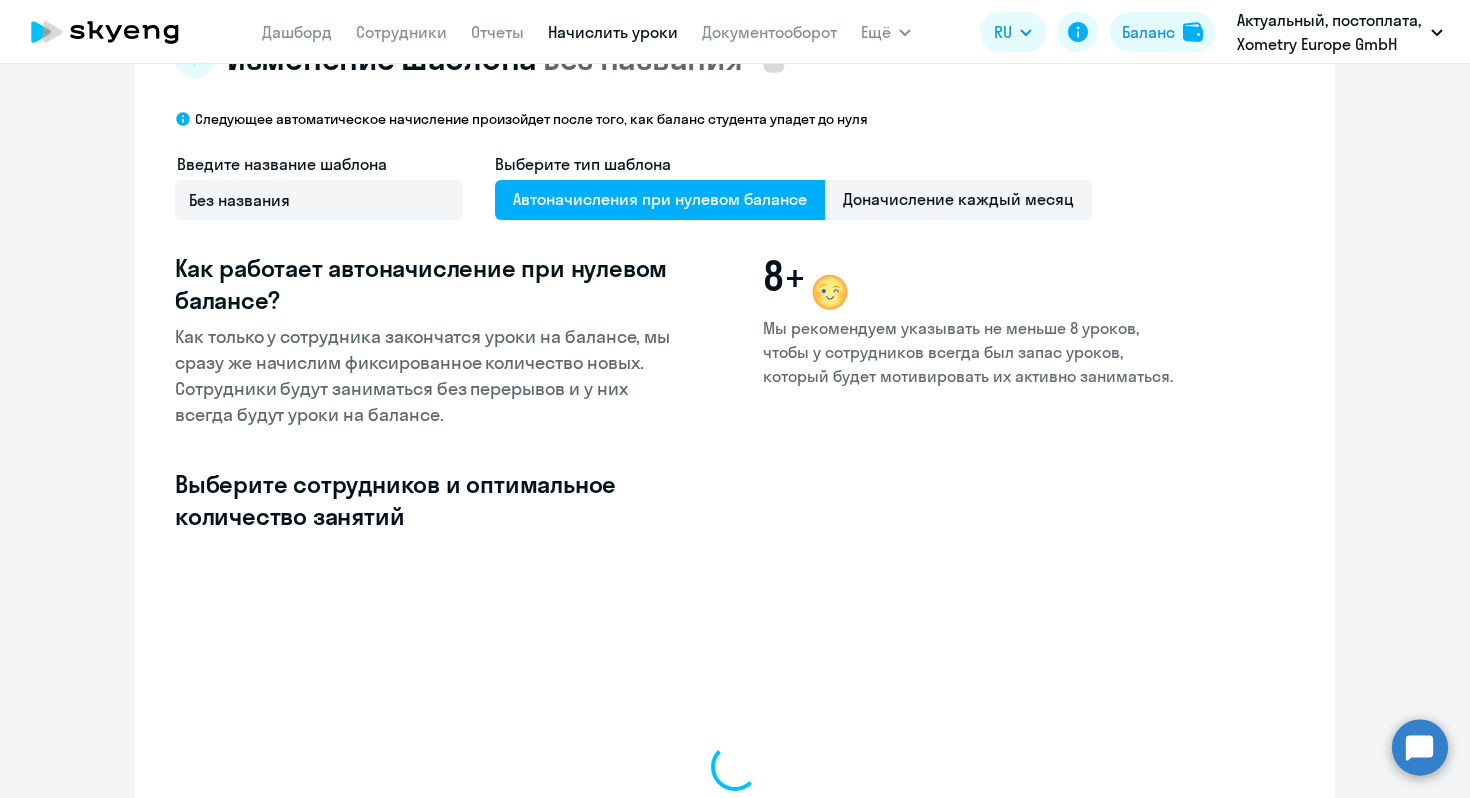 select on "10" 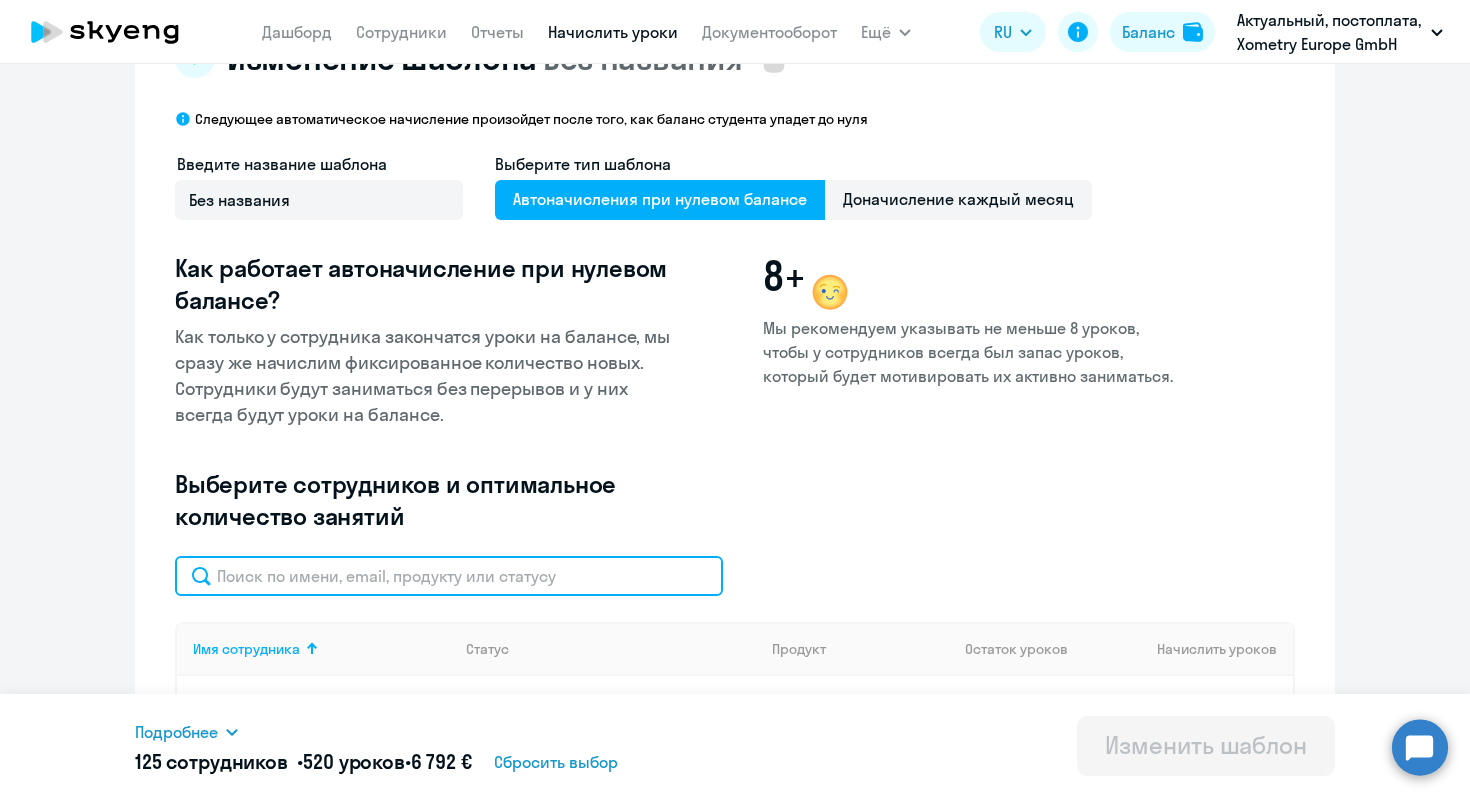 click 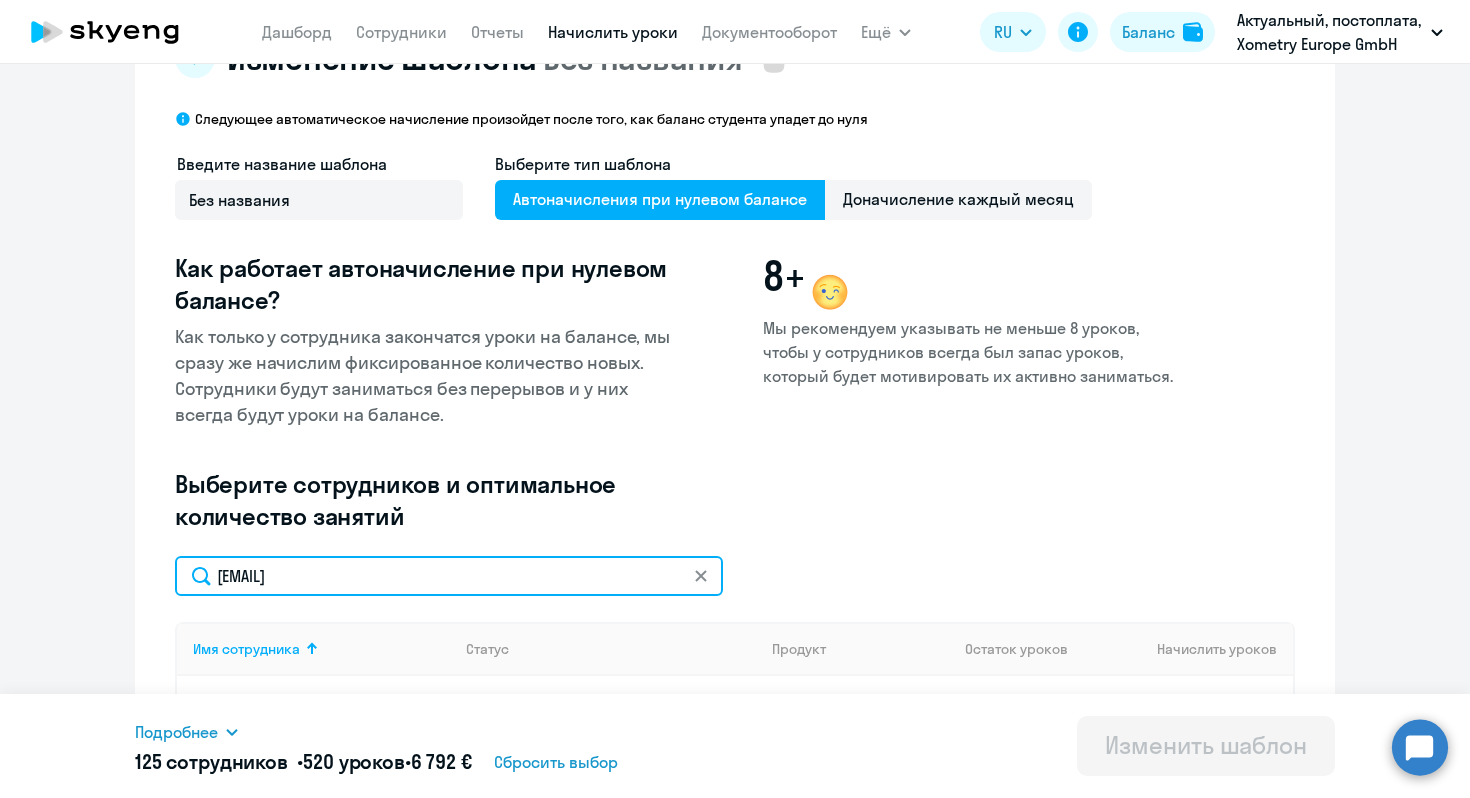 click on "[EMAIL]" 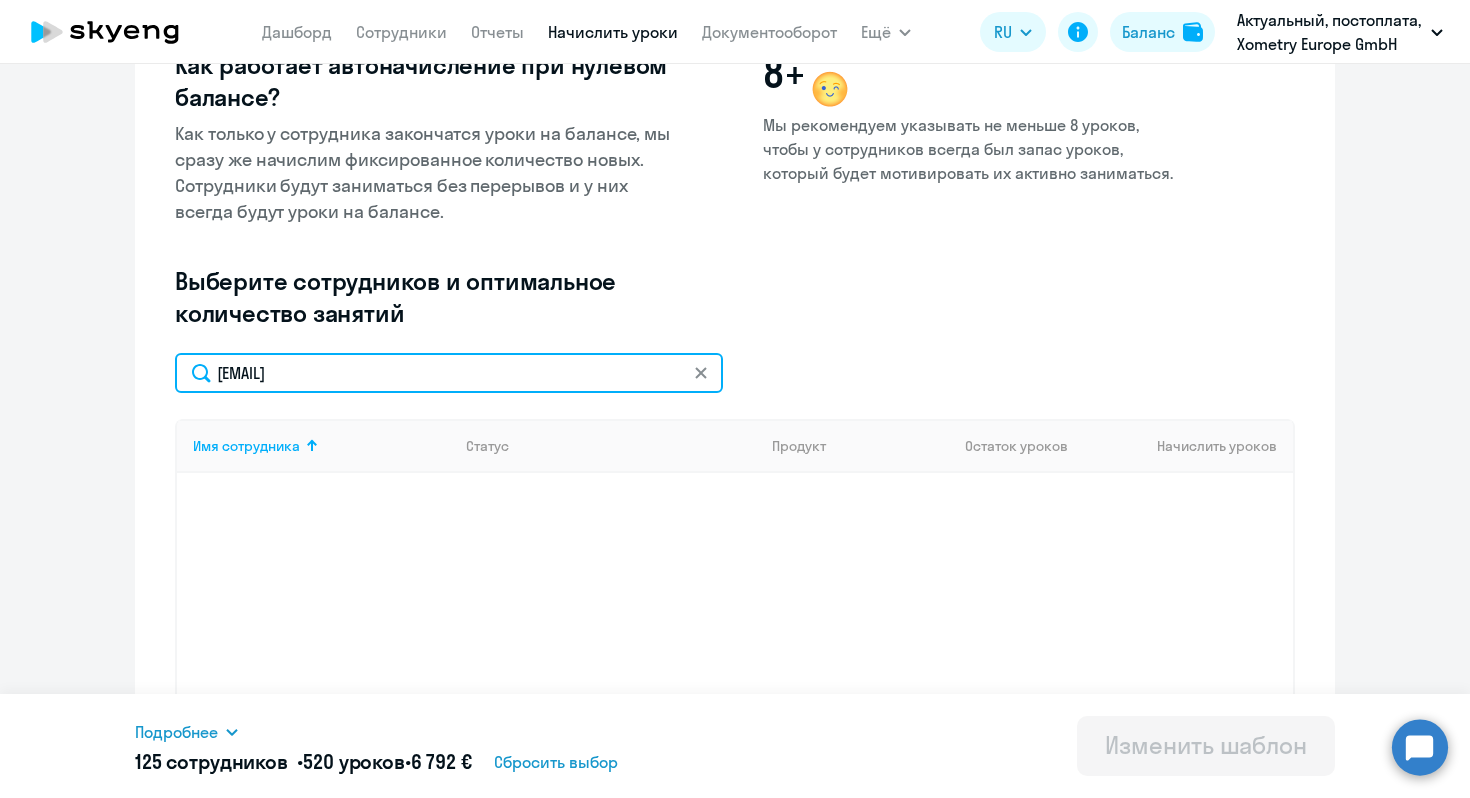 scroll, scrollTop: 279, scrollLeft: 0, axis: vertical 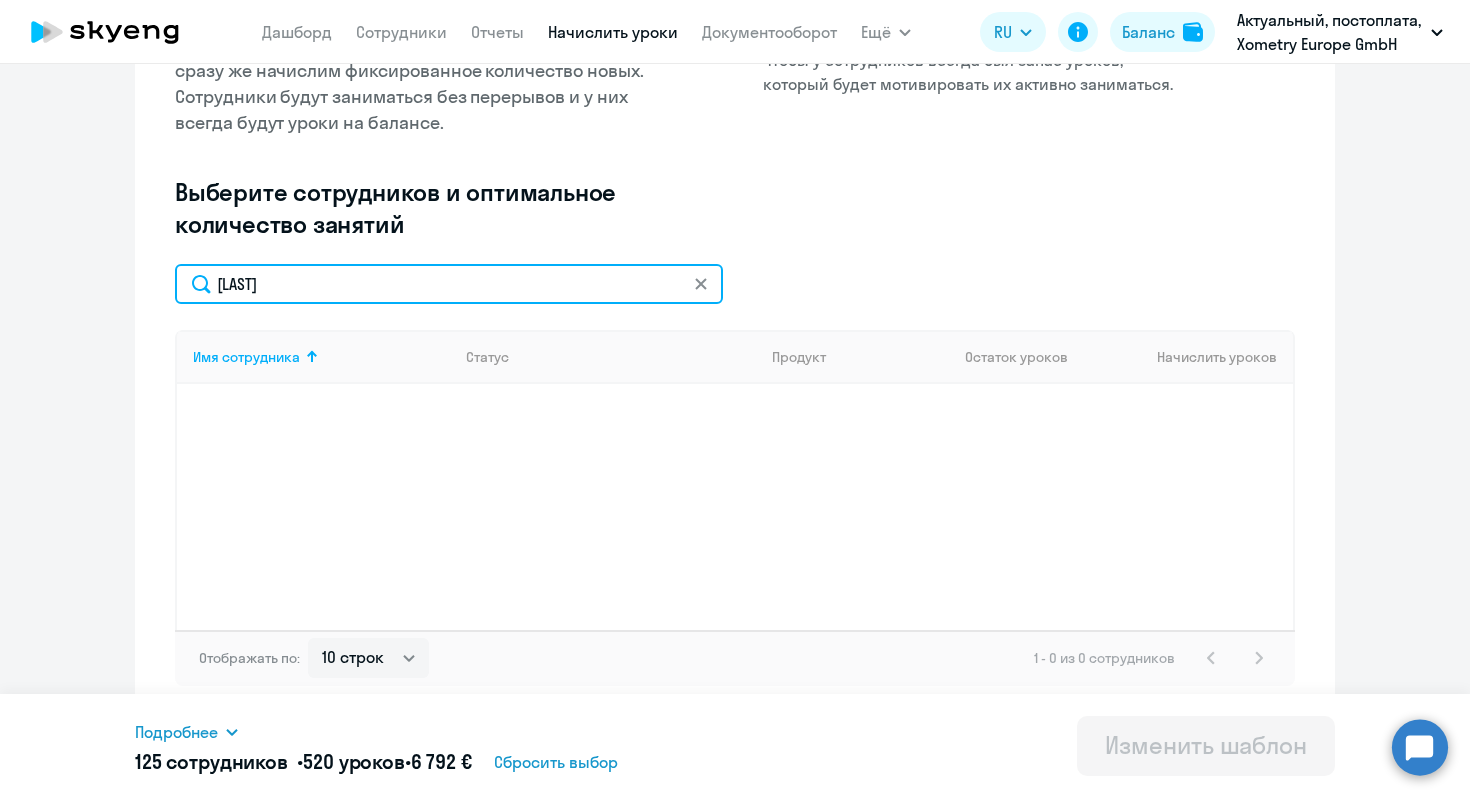 type on "[LAST]" 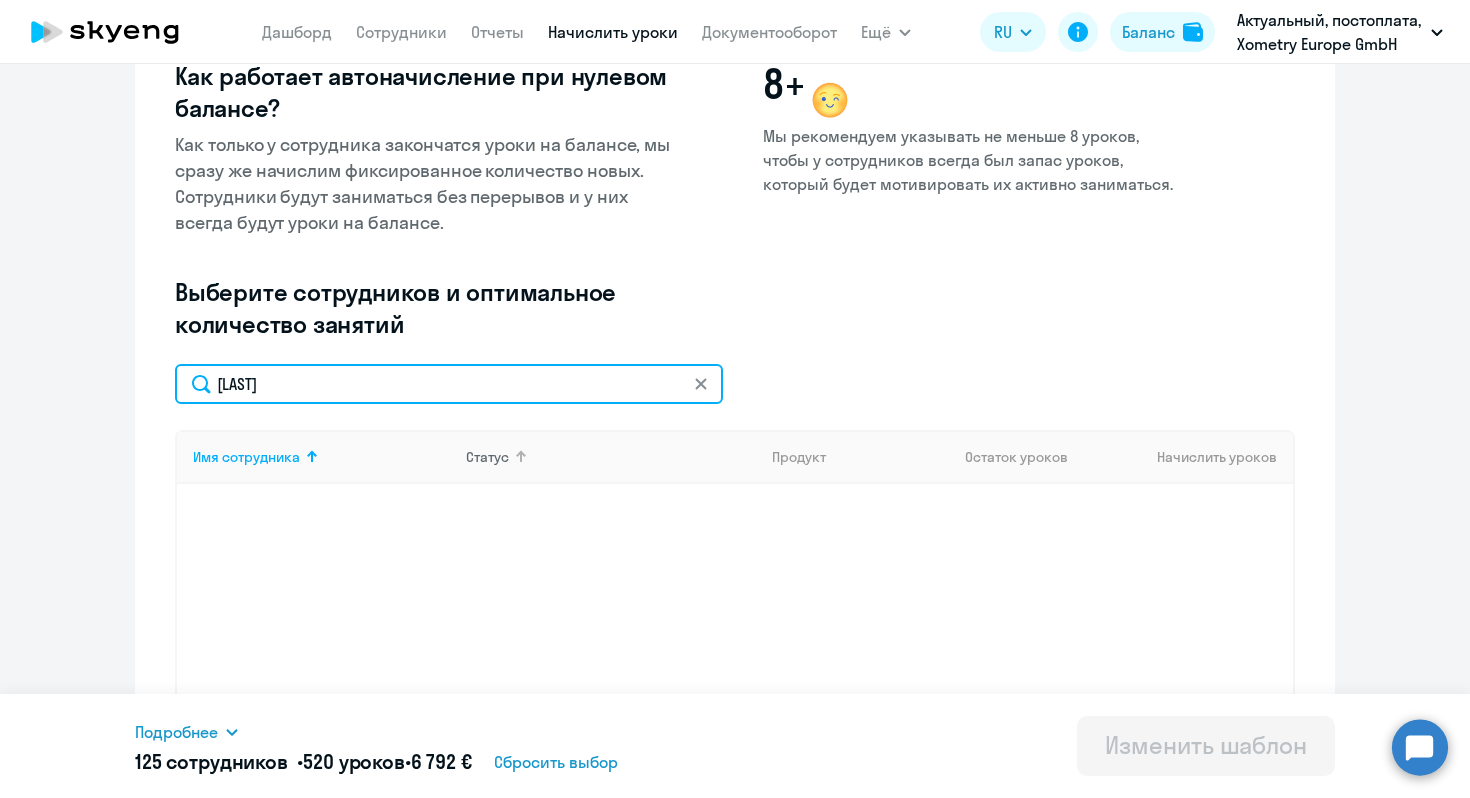 scroll, scrollTop: 0, scrollLeft: 0, axis: both 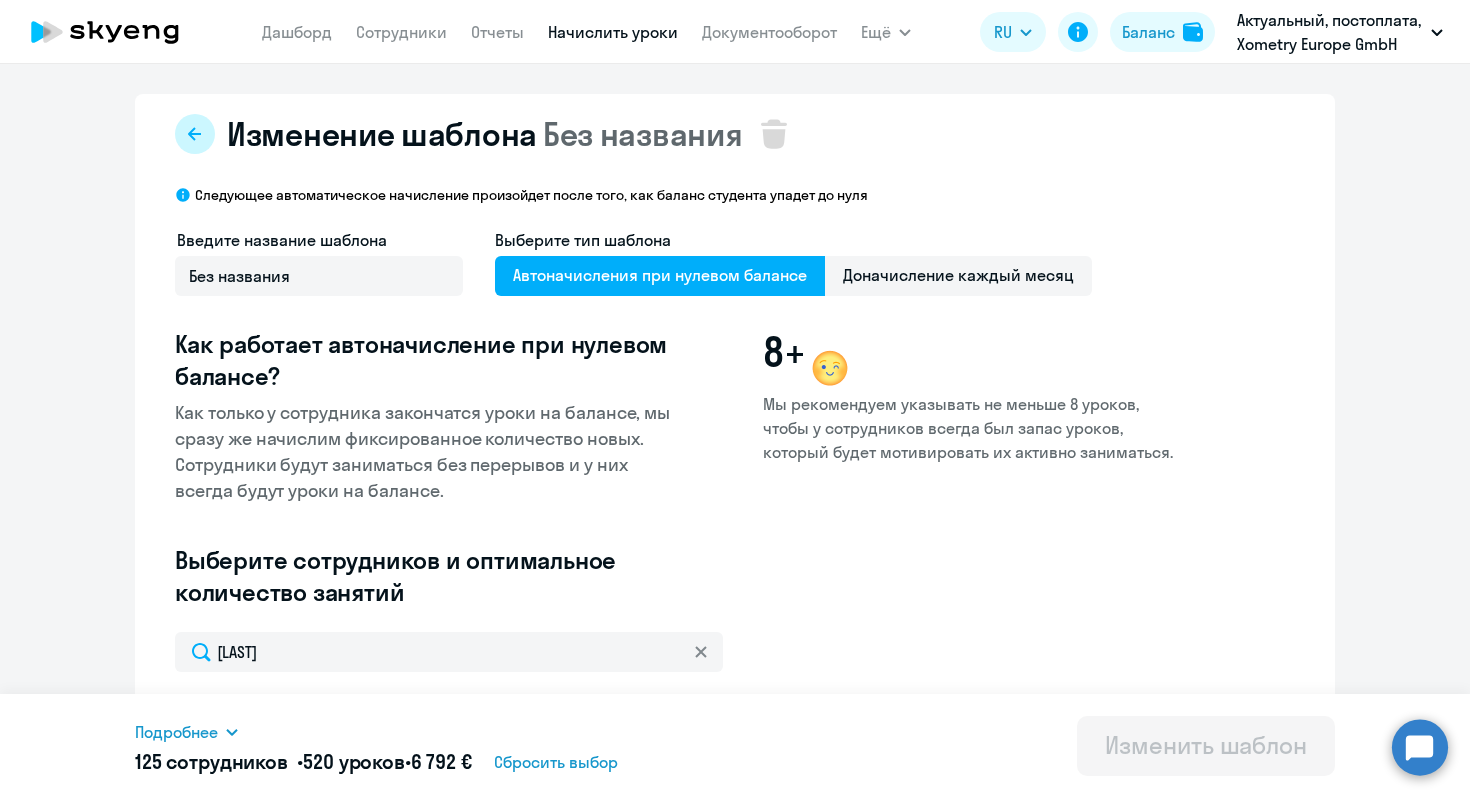 click 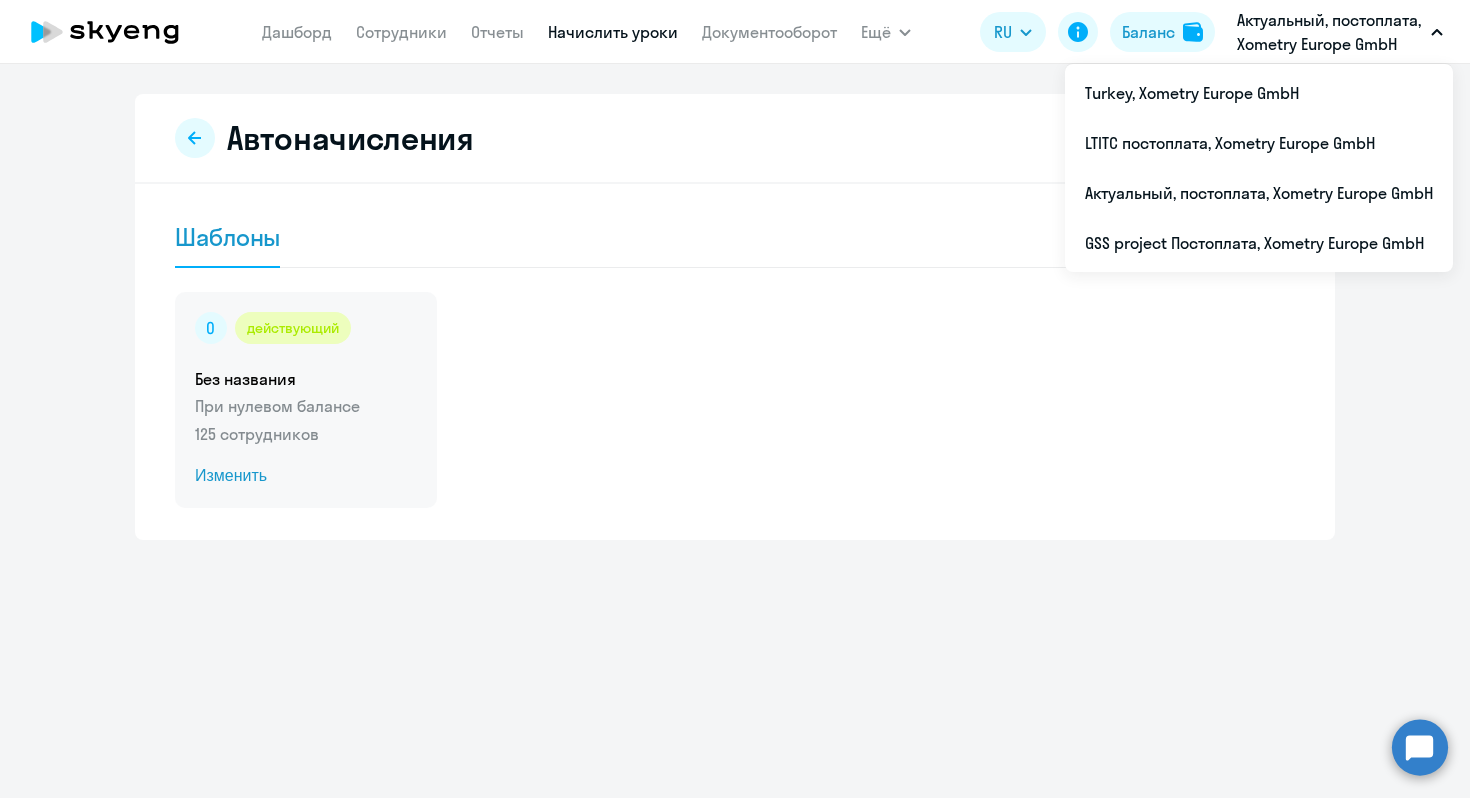 click on "При нулевом балансе" 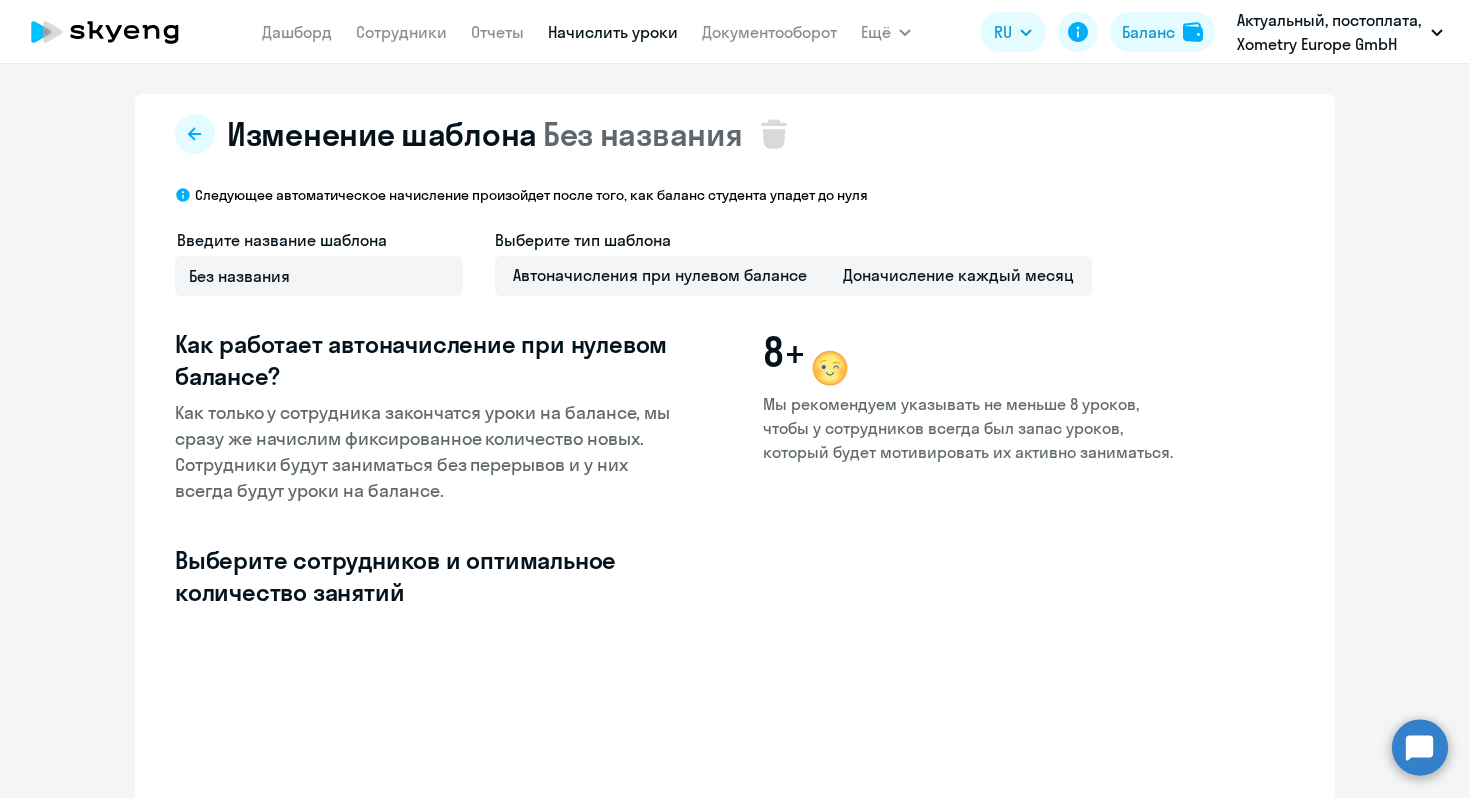 select on "10" 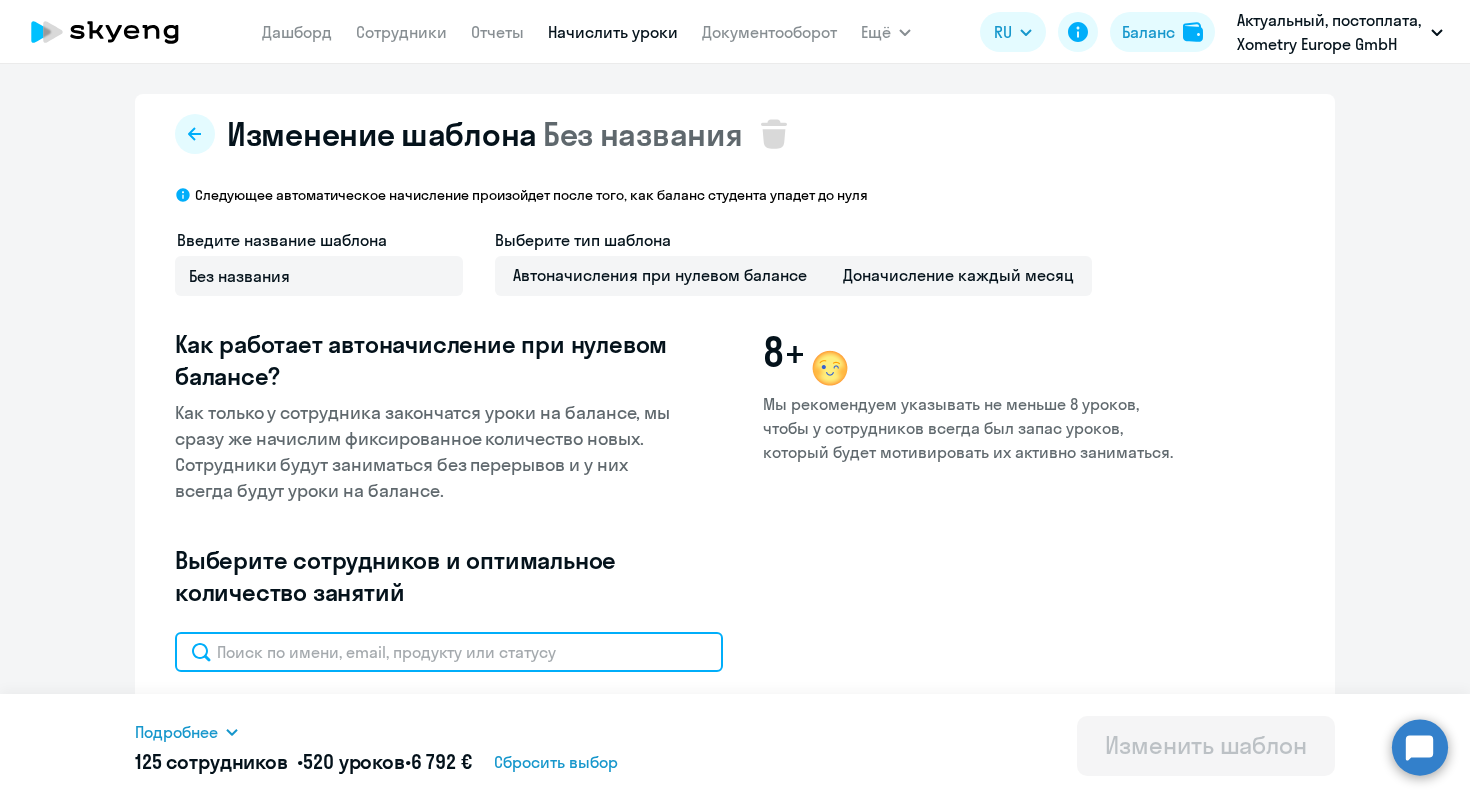 click 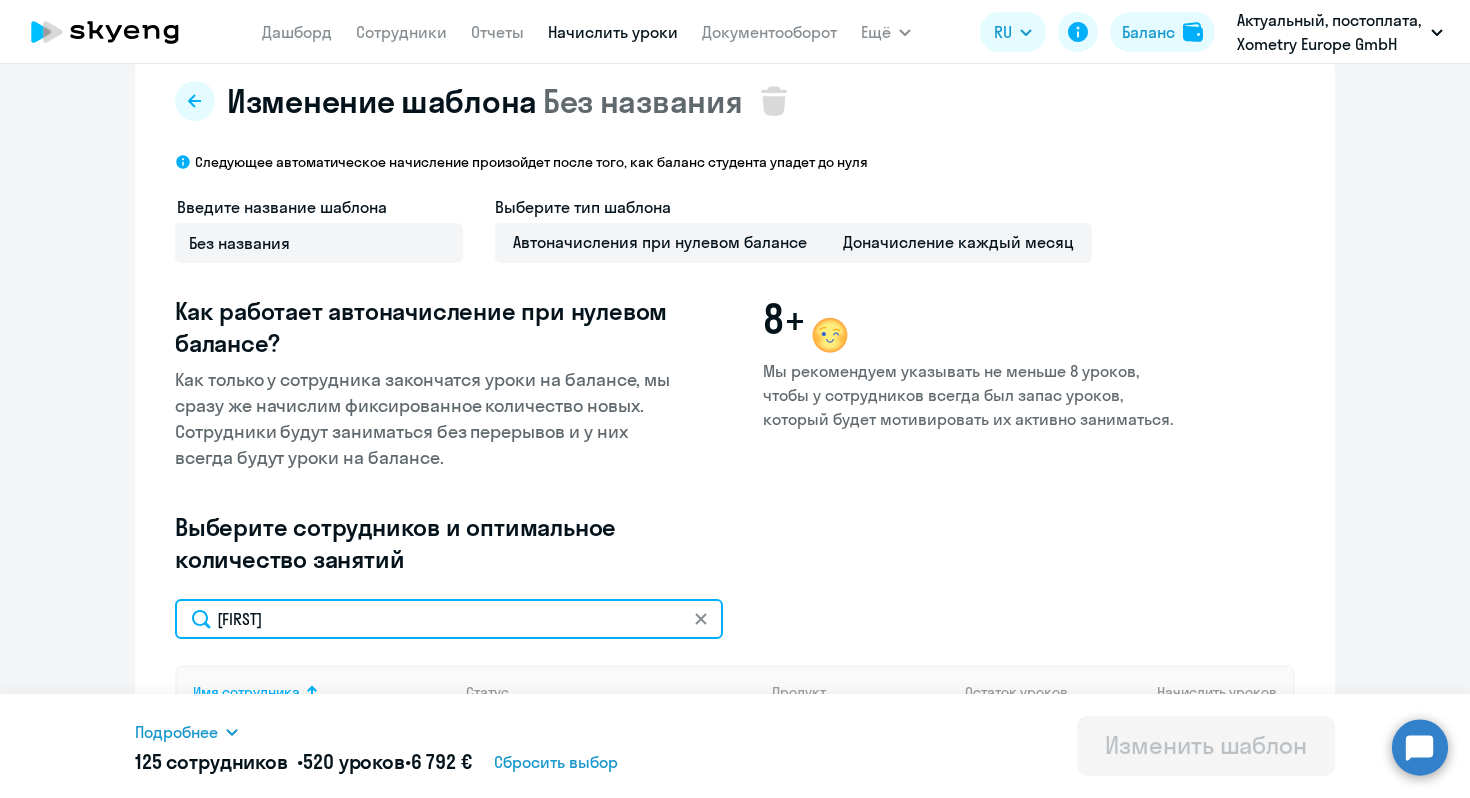 scroll, scrollTop: 0, scrollLeft: 0, axis: both 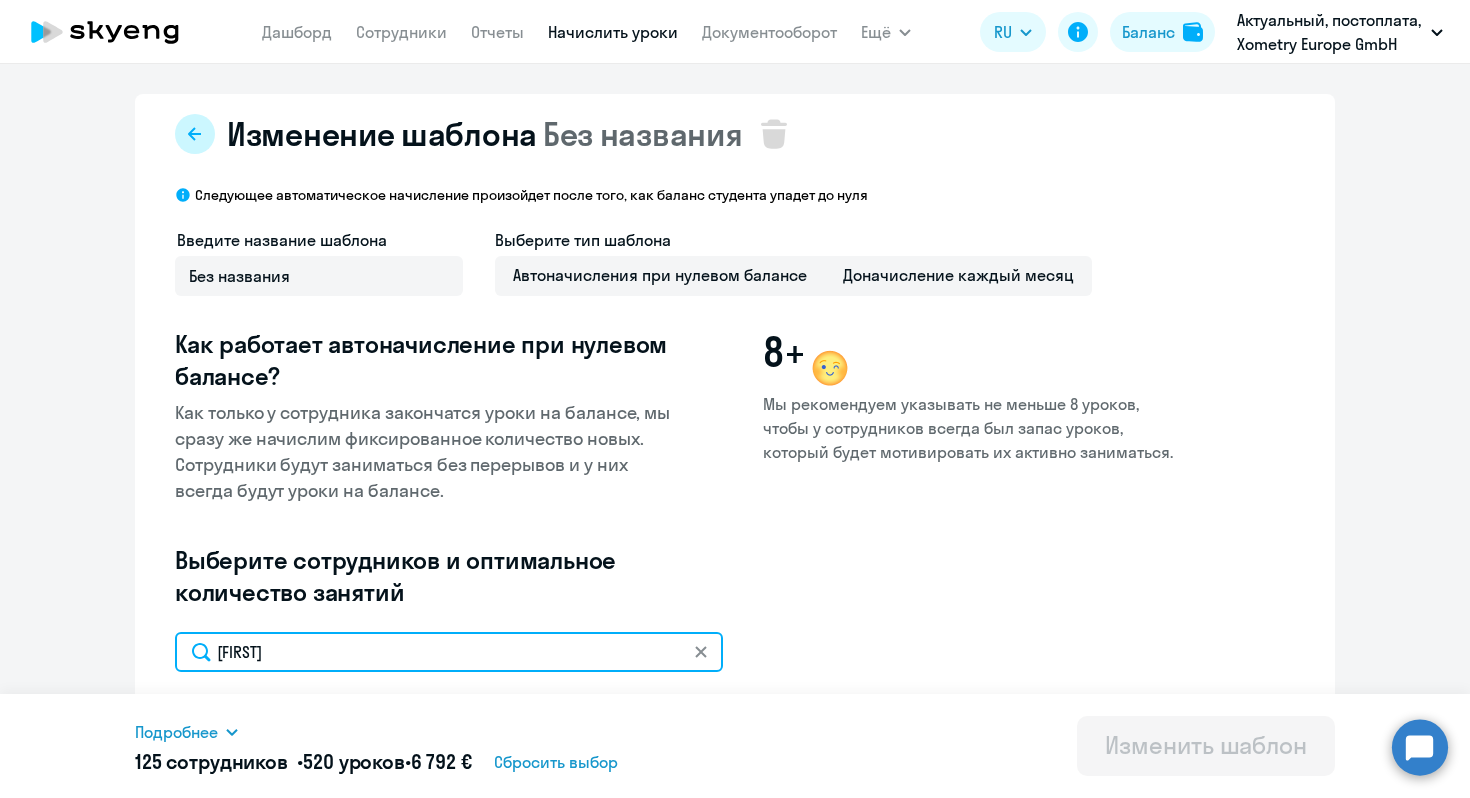 type on "[FIRST]" 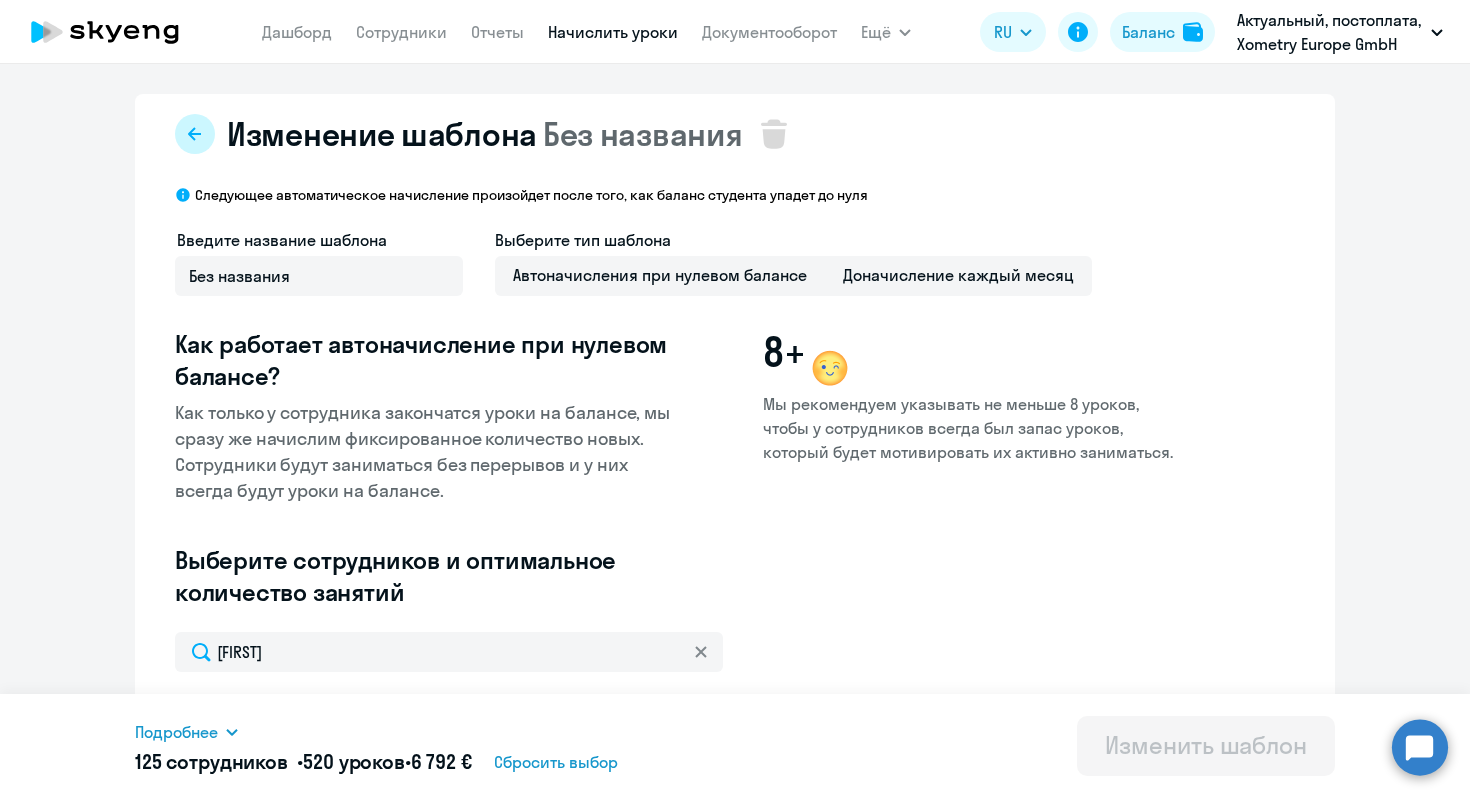 click 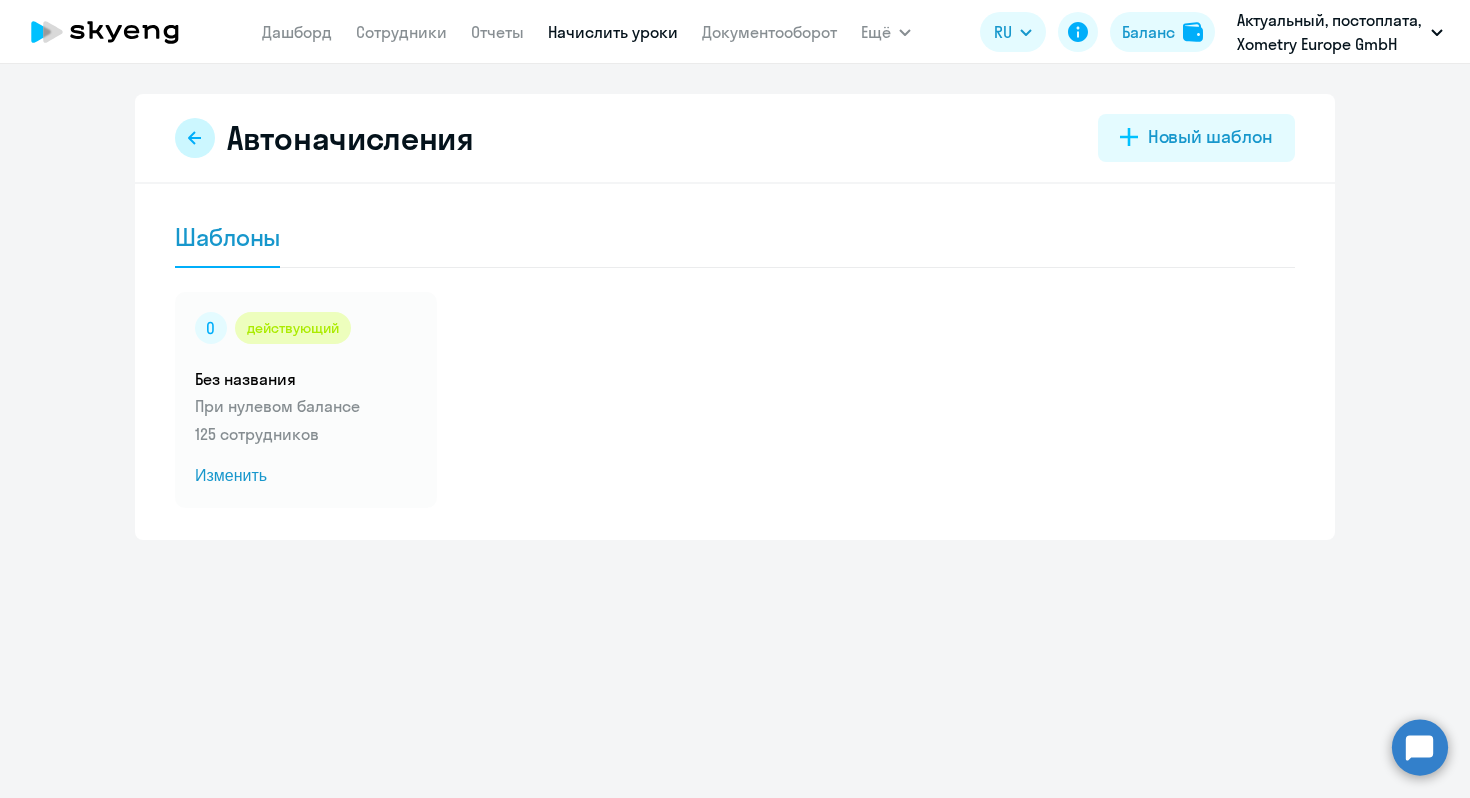 click 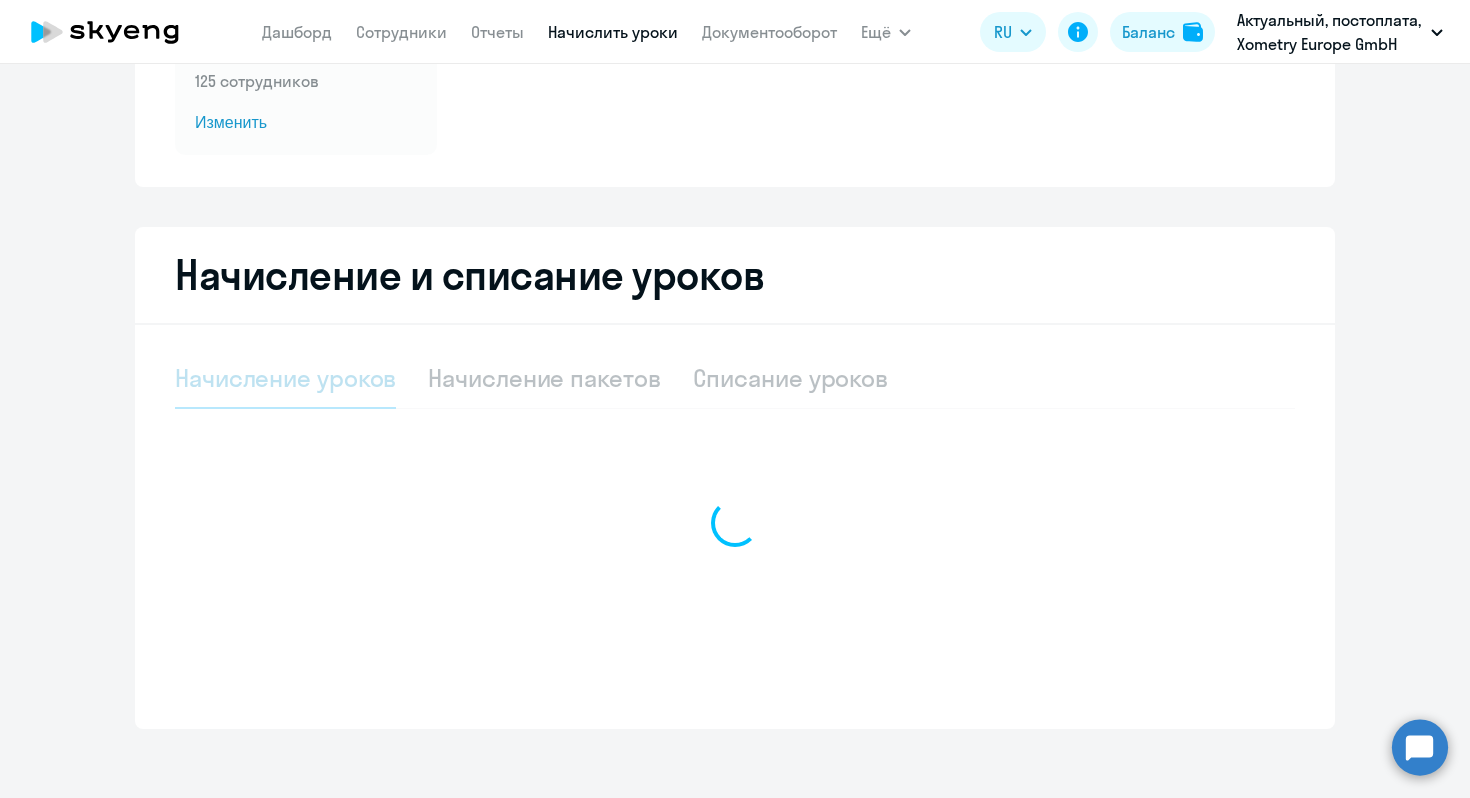 select on "10" 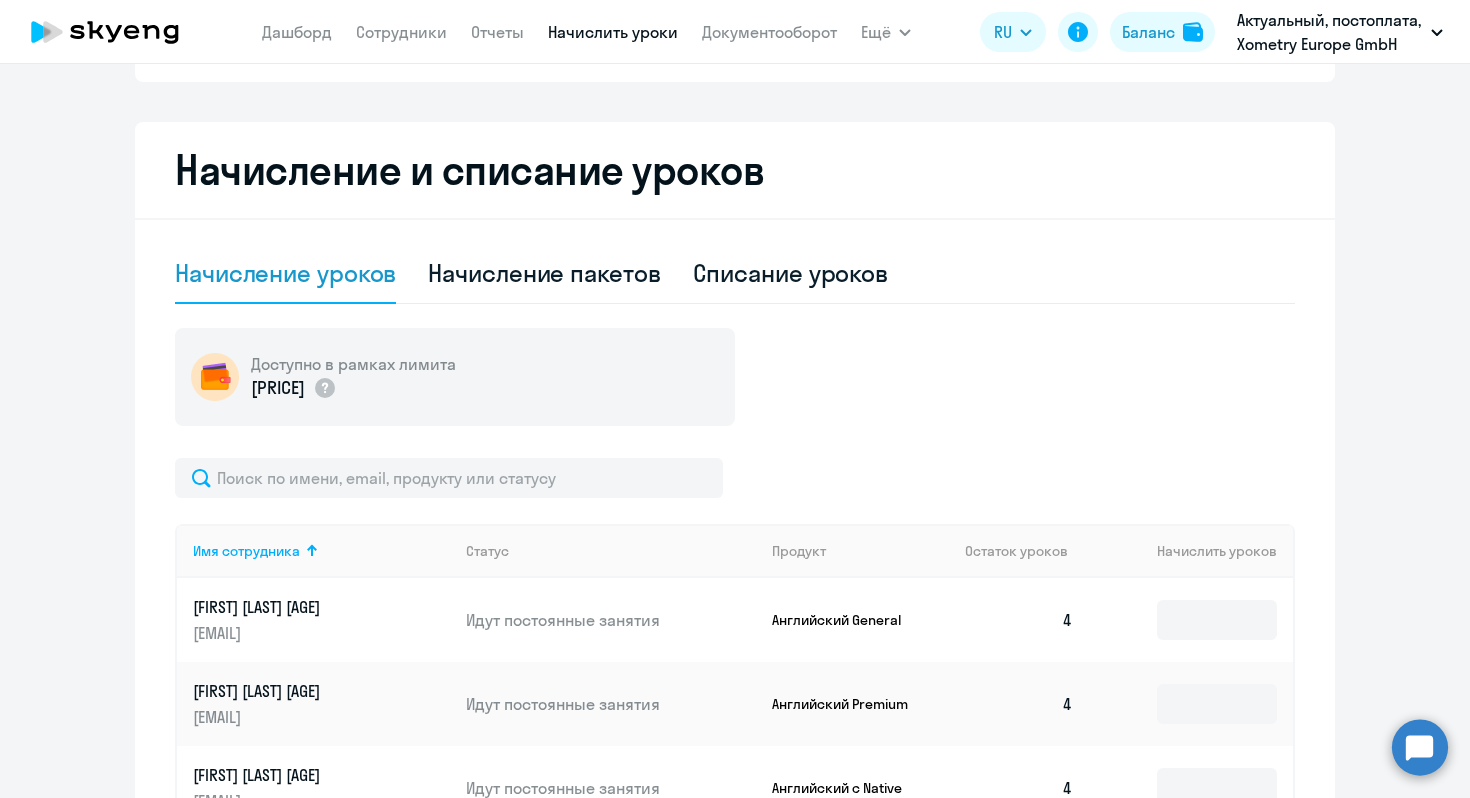 scroll, scrollTop: 404, scrollLeft: 0, axis: vertical 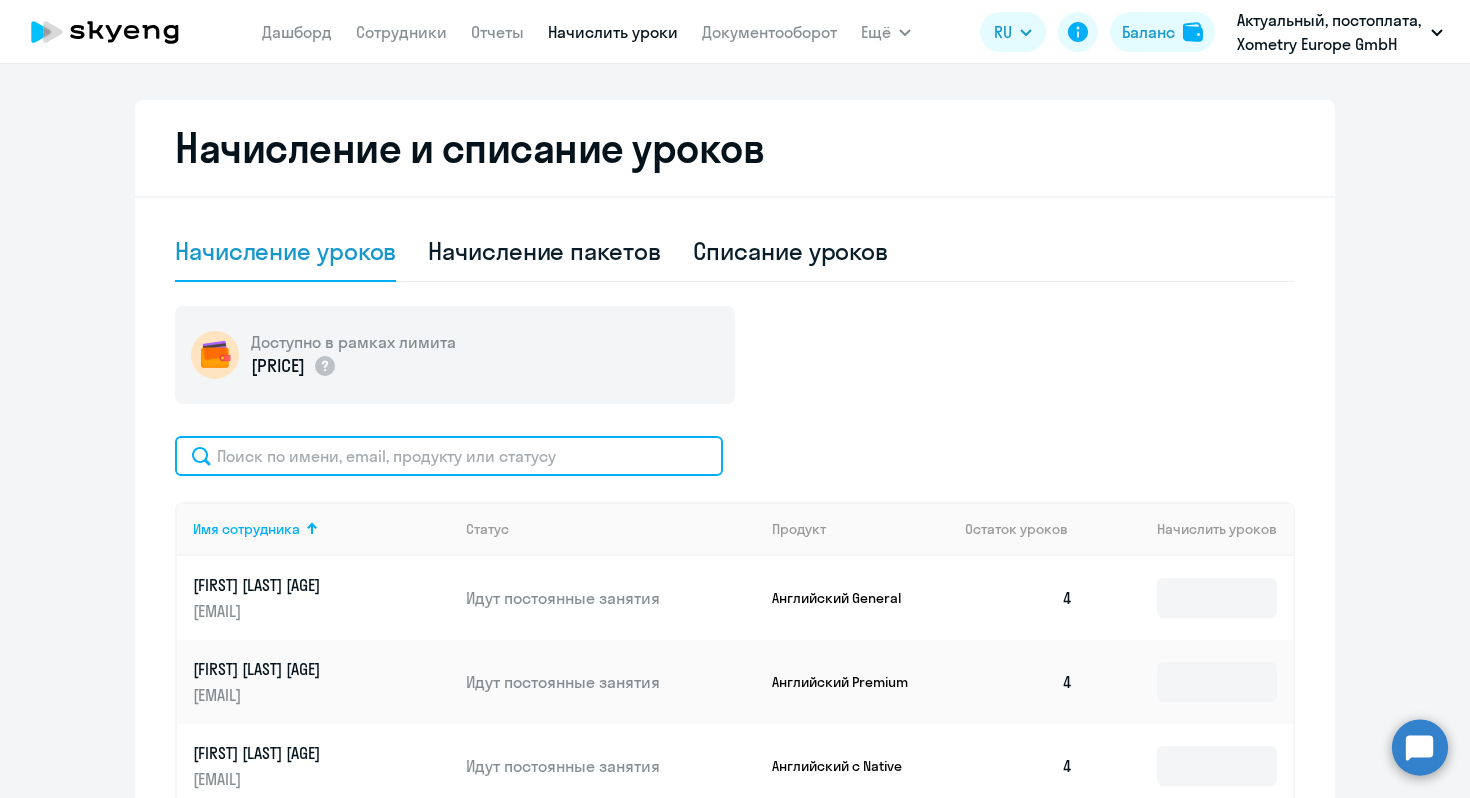 click 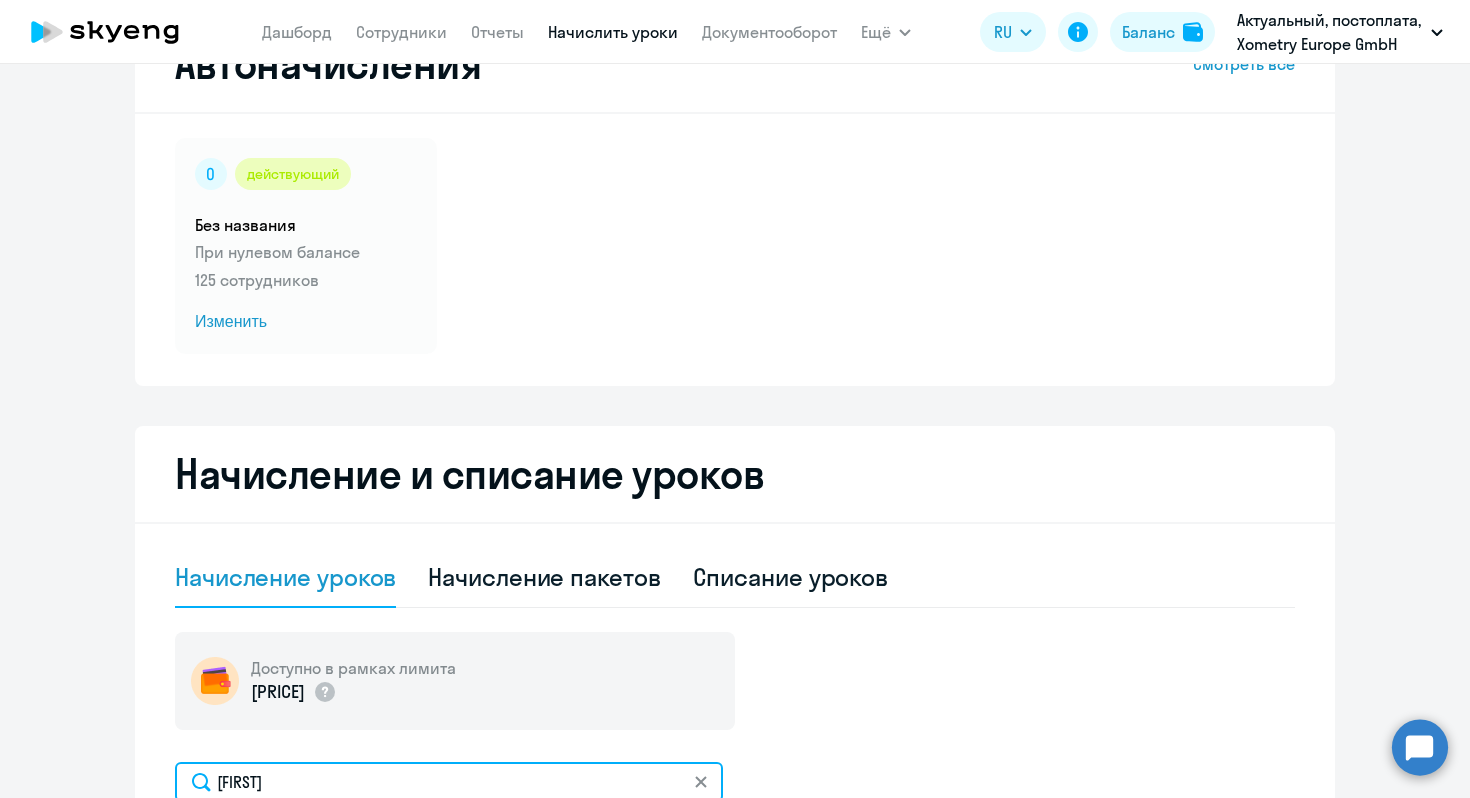 scroll, scrollTop: 0, scrollLeft: 0, axis: both 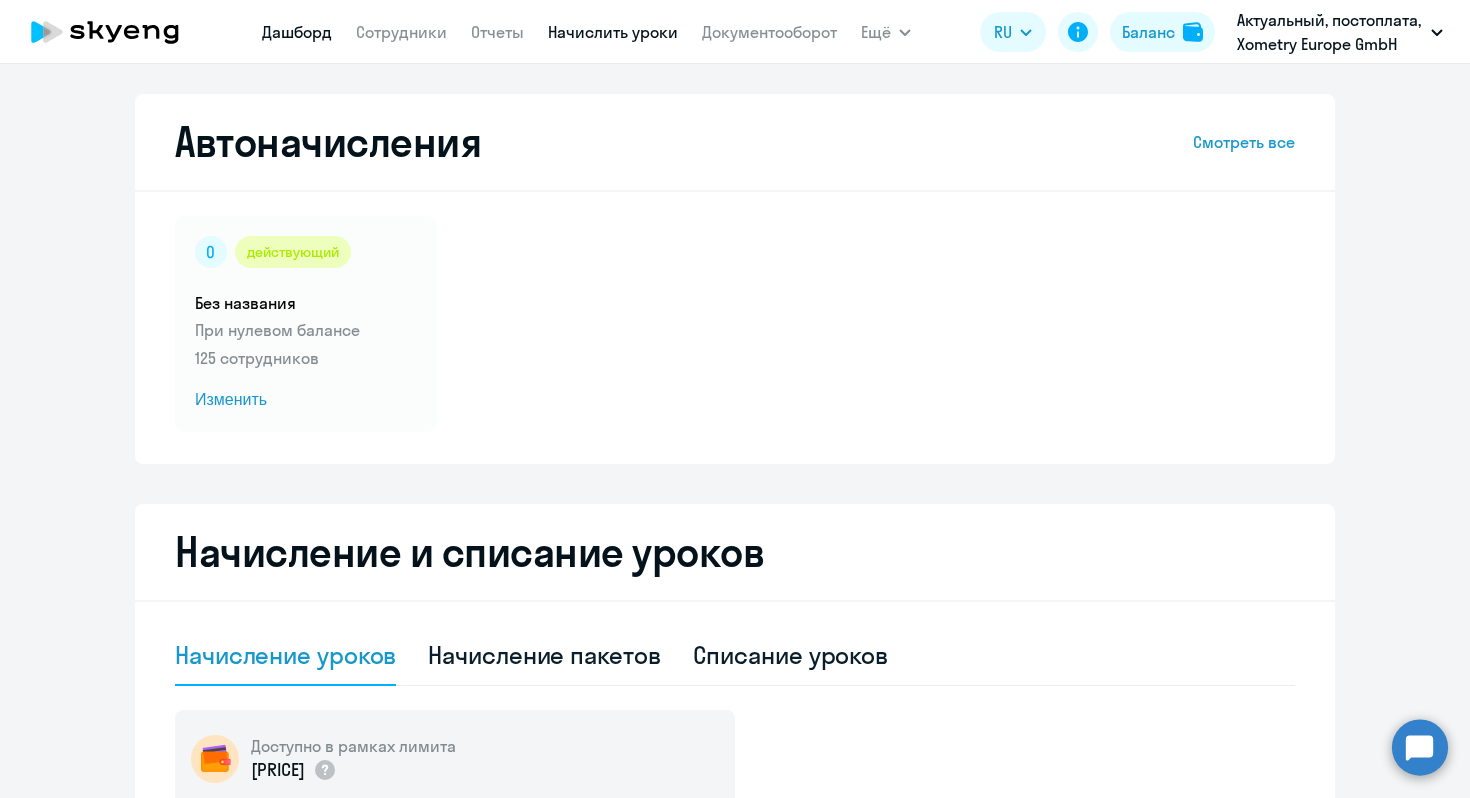 type on "[FIRST]" 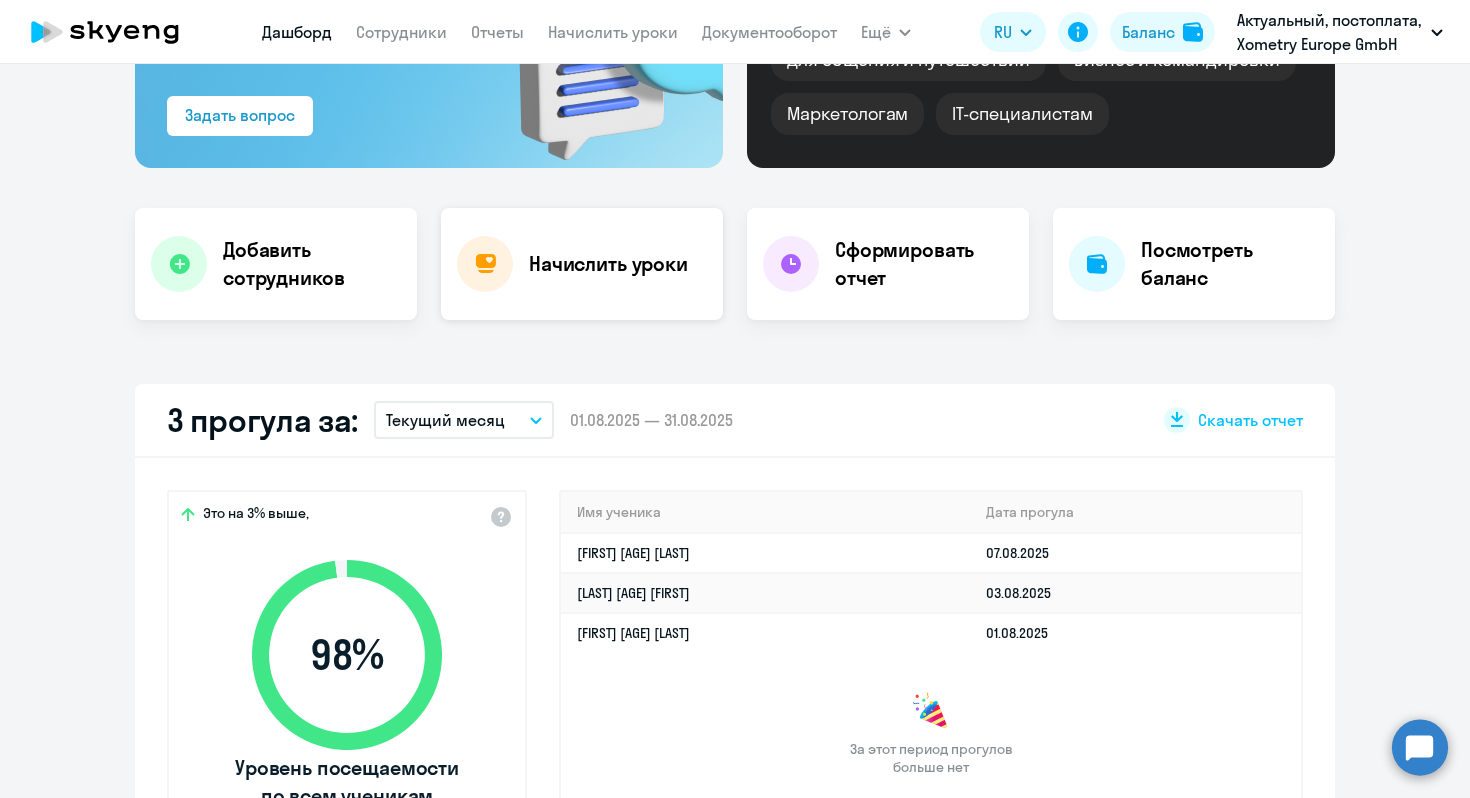 click on "Начислить уроки" 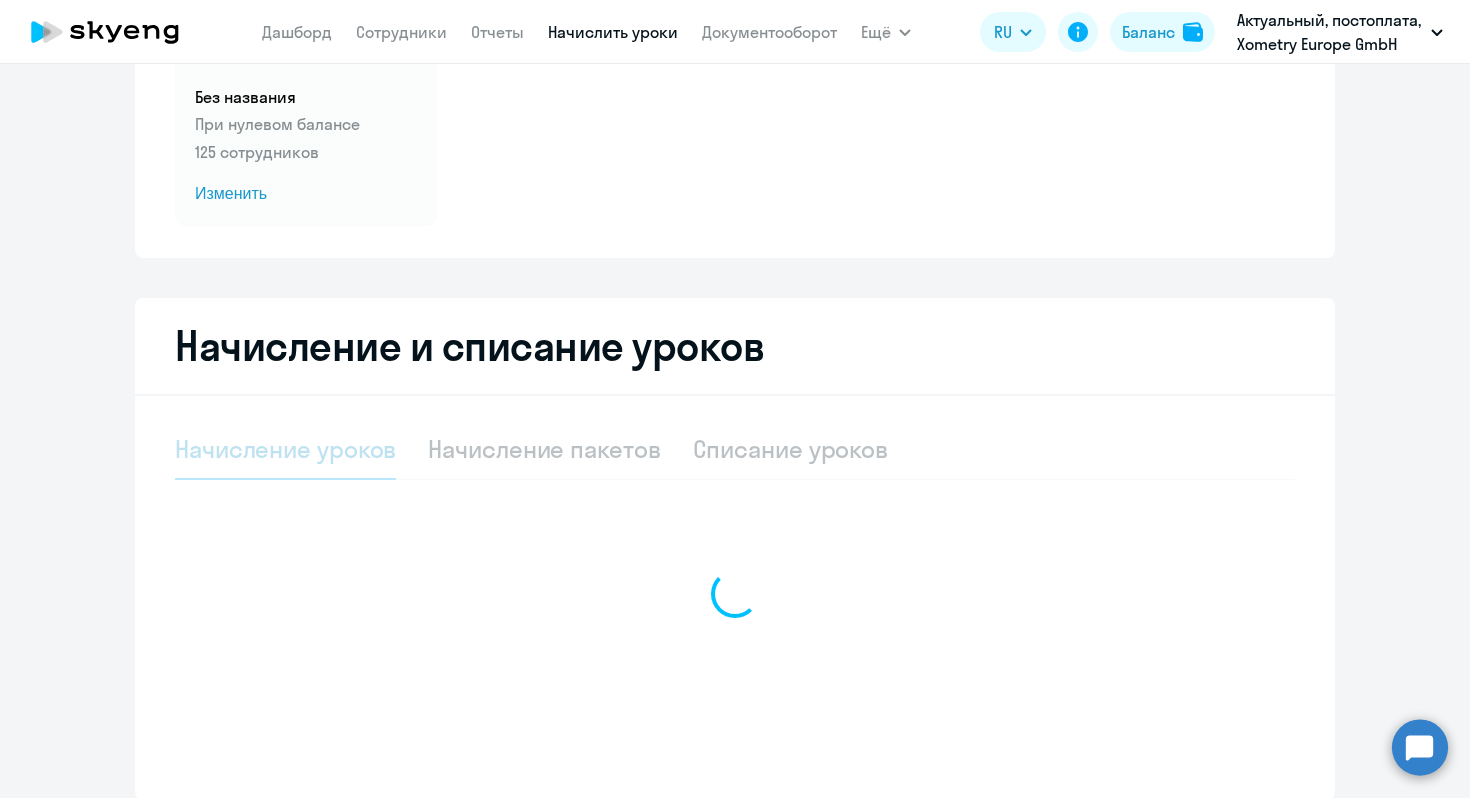 select on "10" 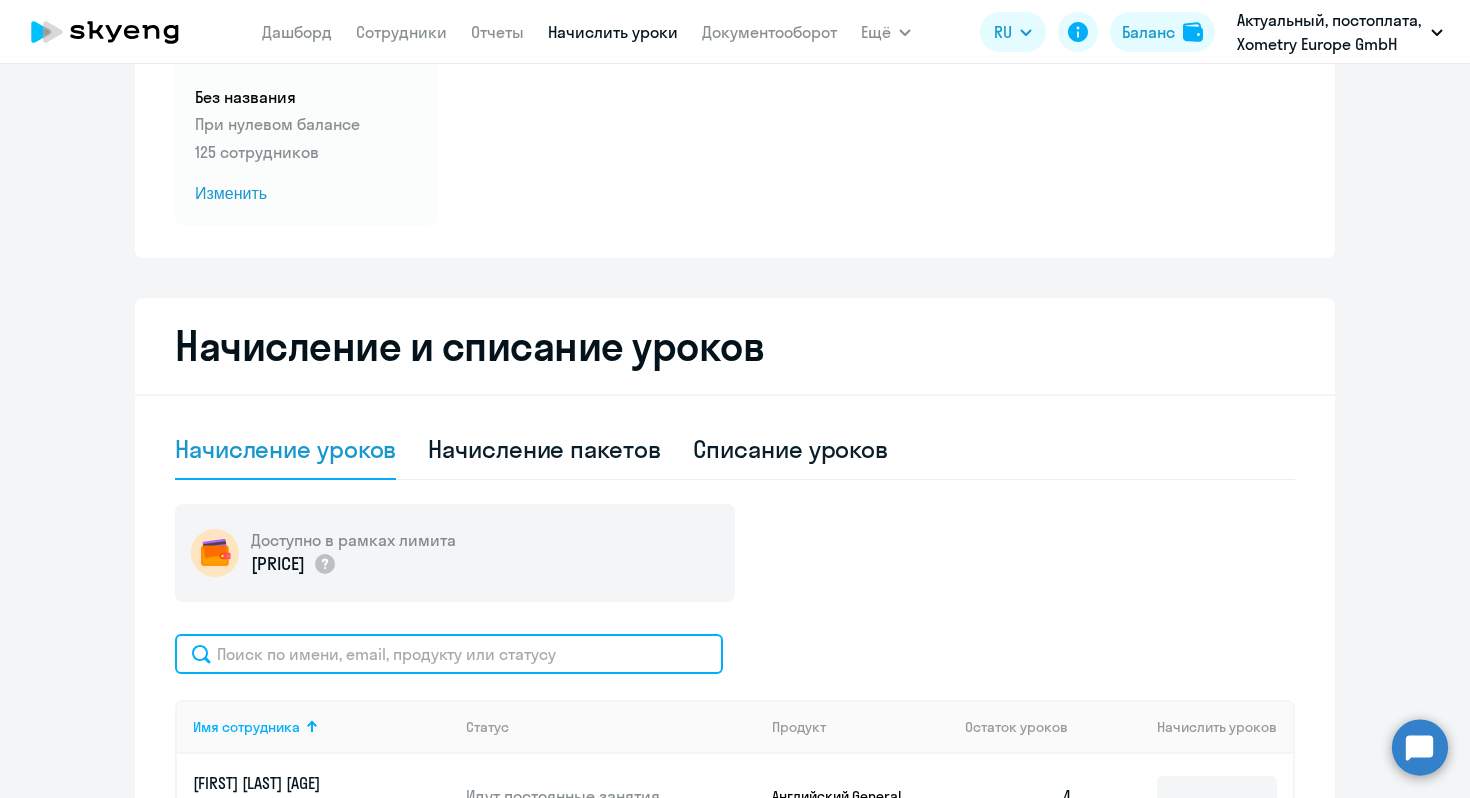 click 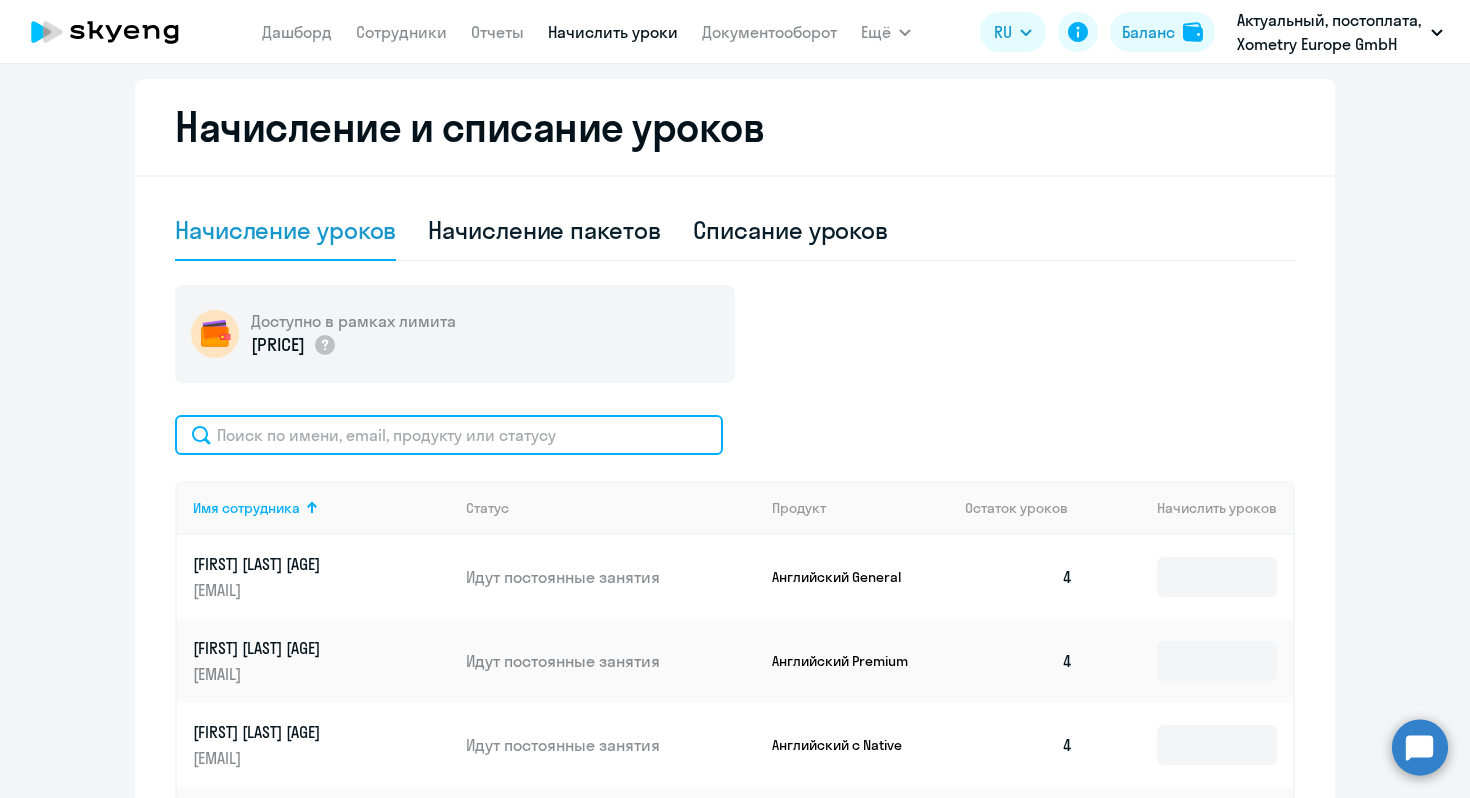 scroll, scrollTop: 427, scrollLeft: 0, axis: vertical 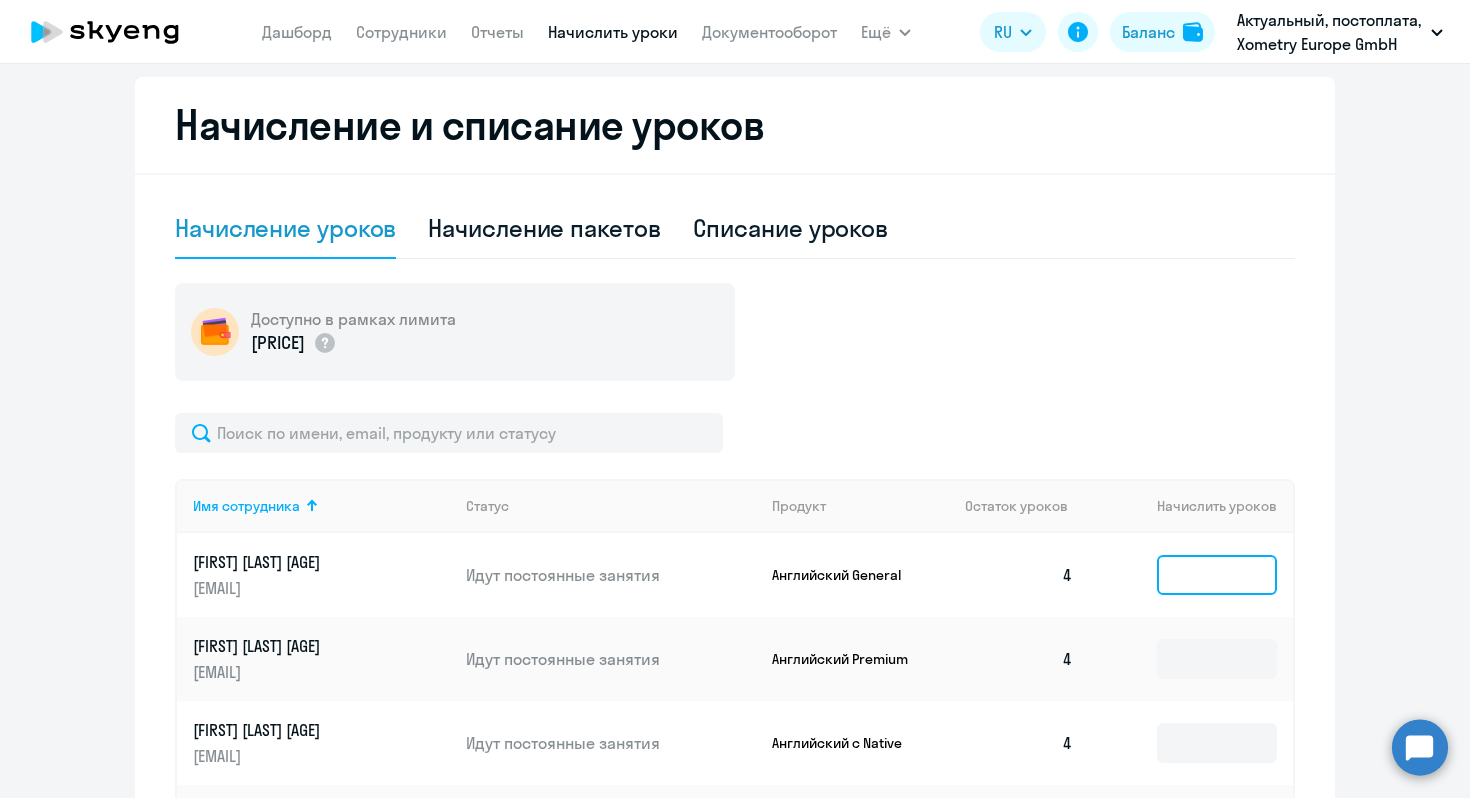 click 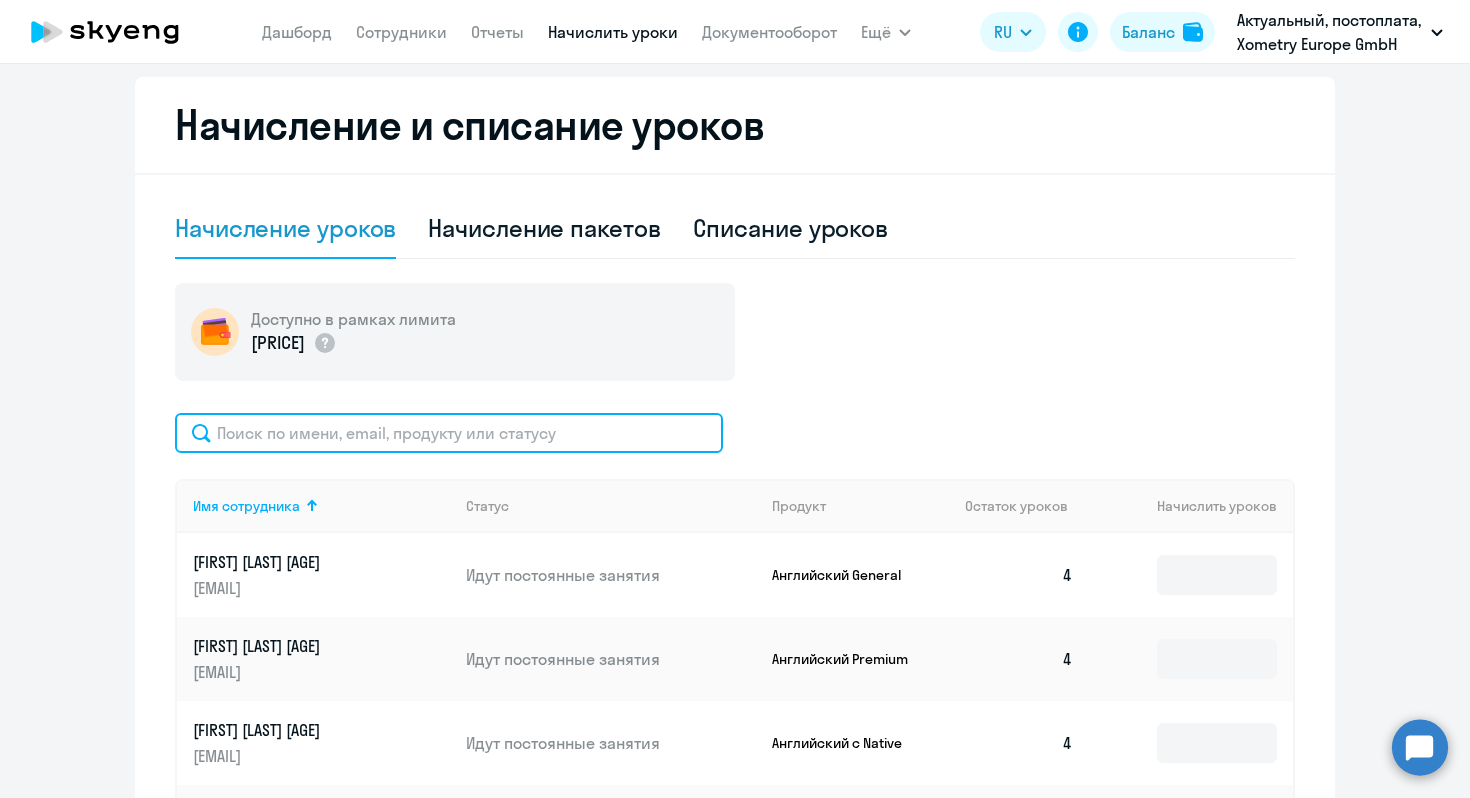 click 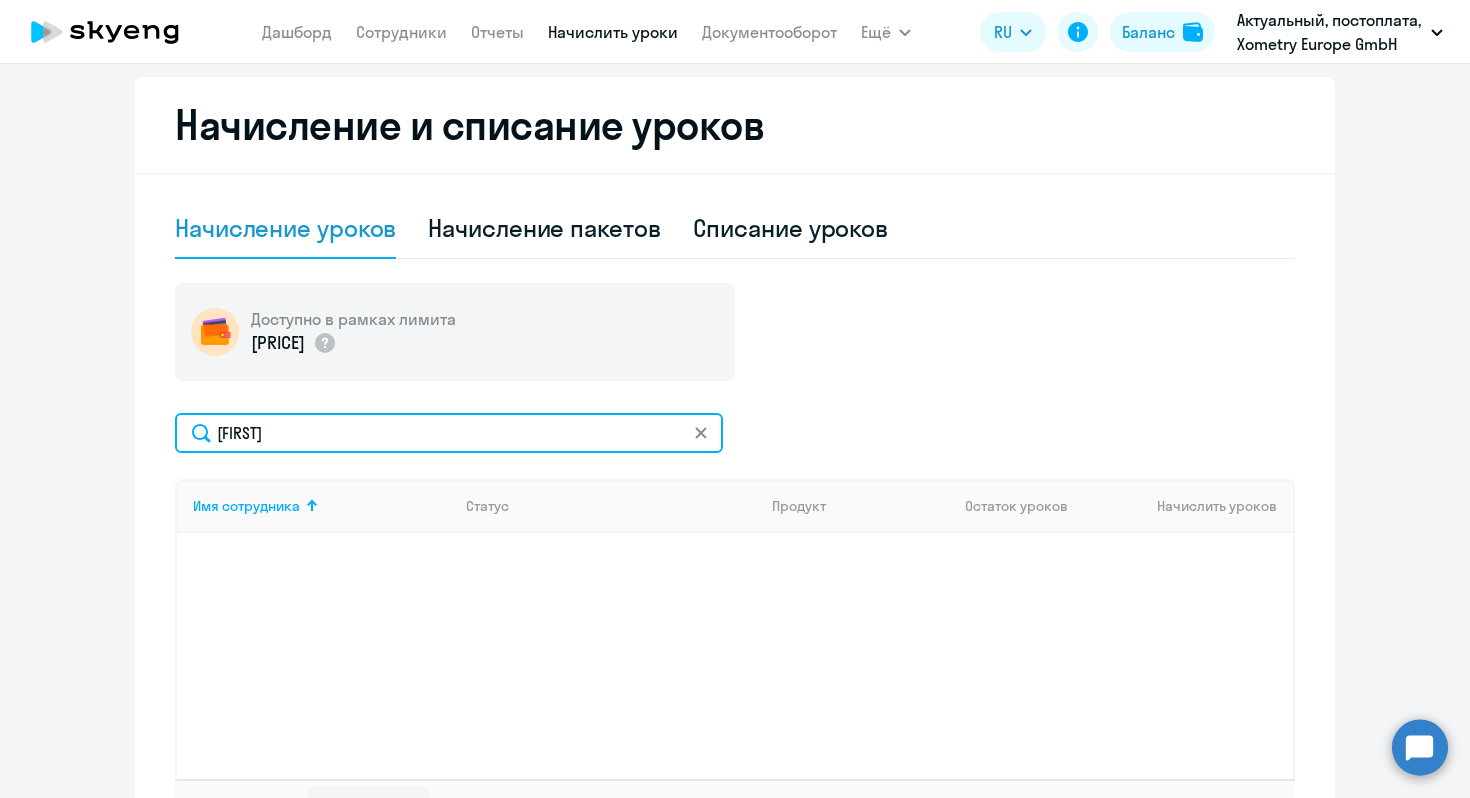 type on "[FIRST]" 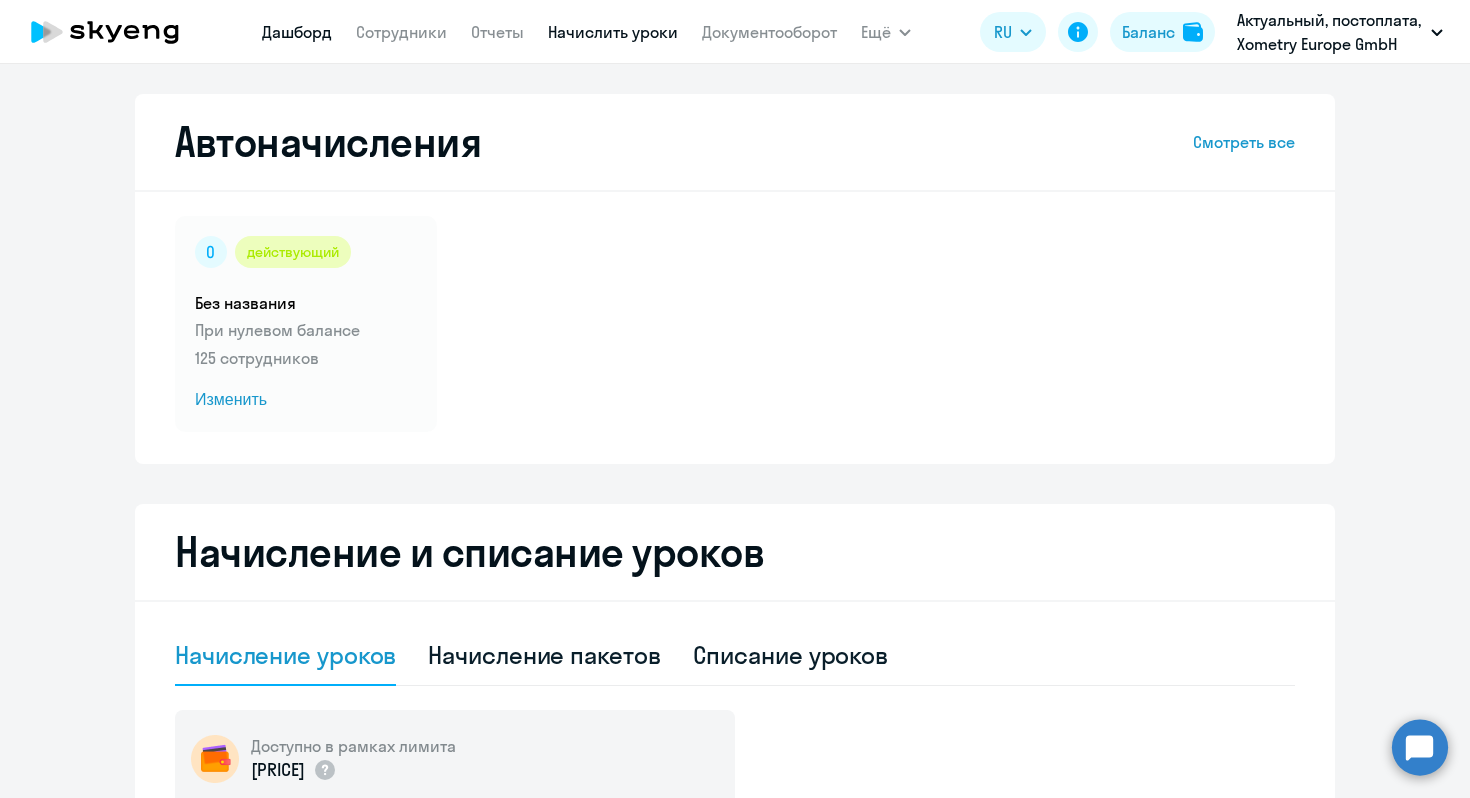 click on "Дашборд" at bounding box center [297, 32] 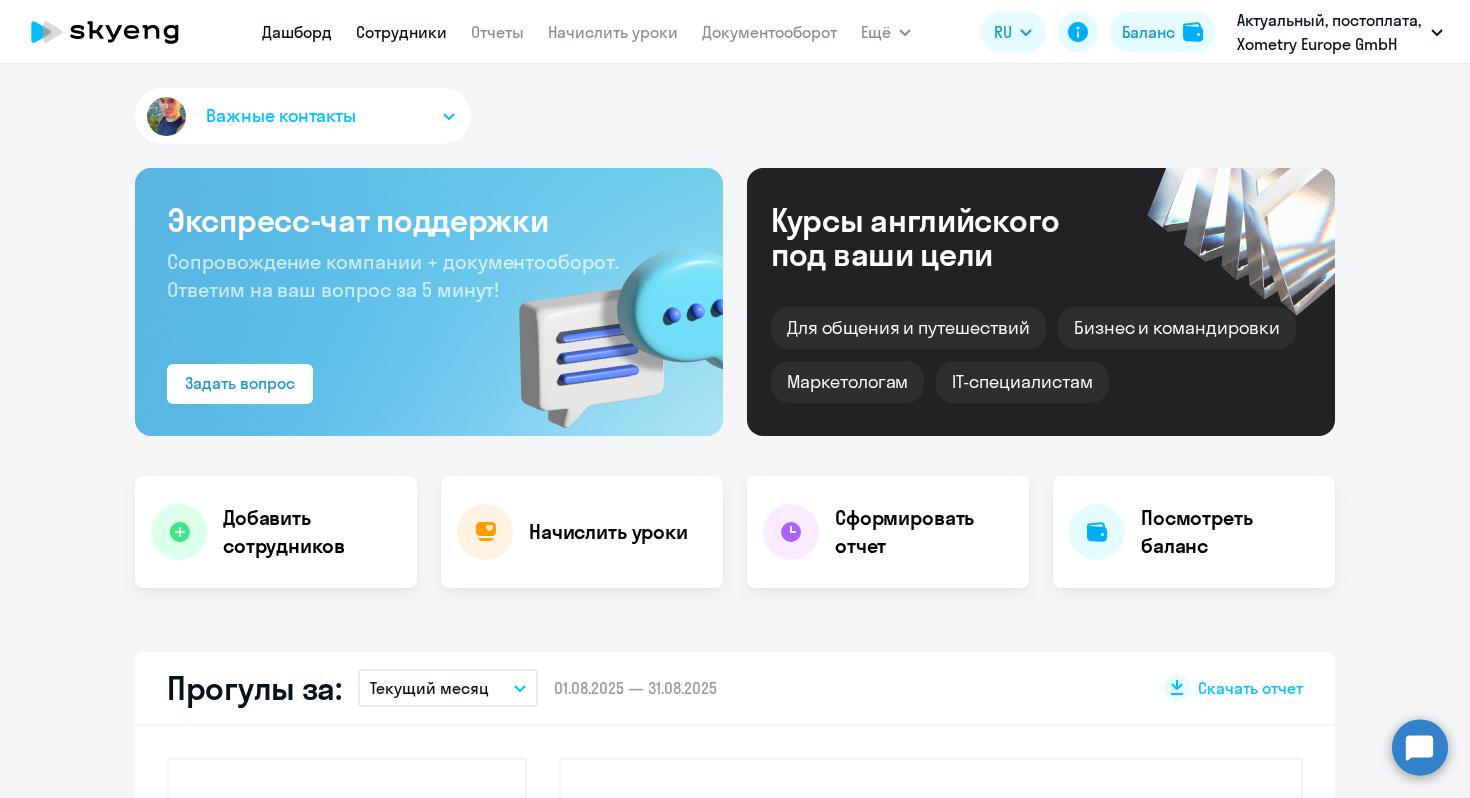 click on "Сотрудники" at bounding box center [401, 32] 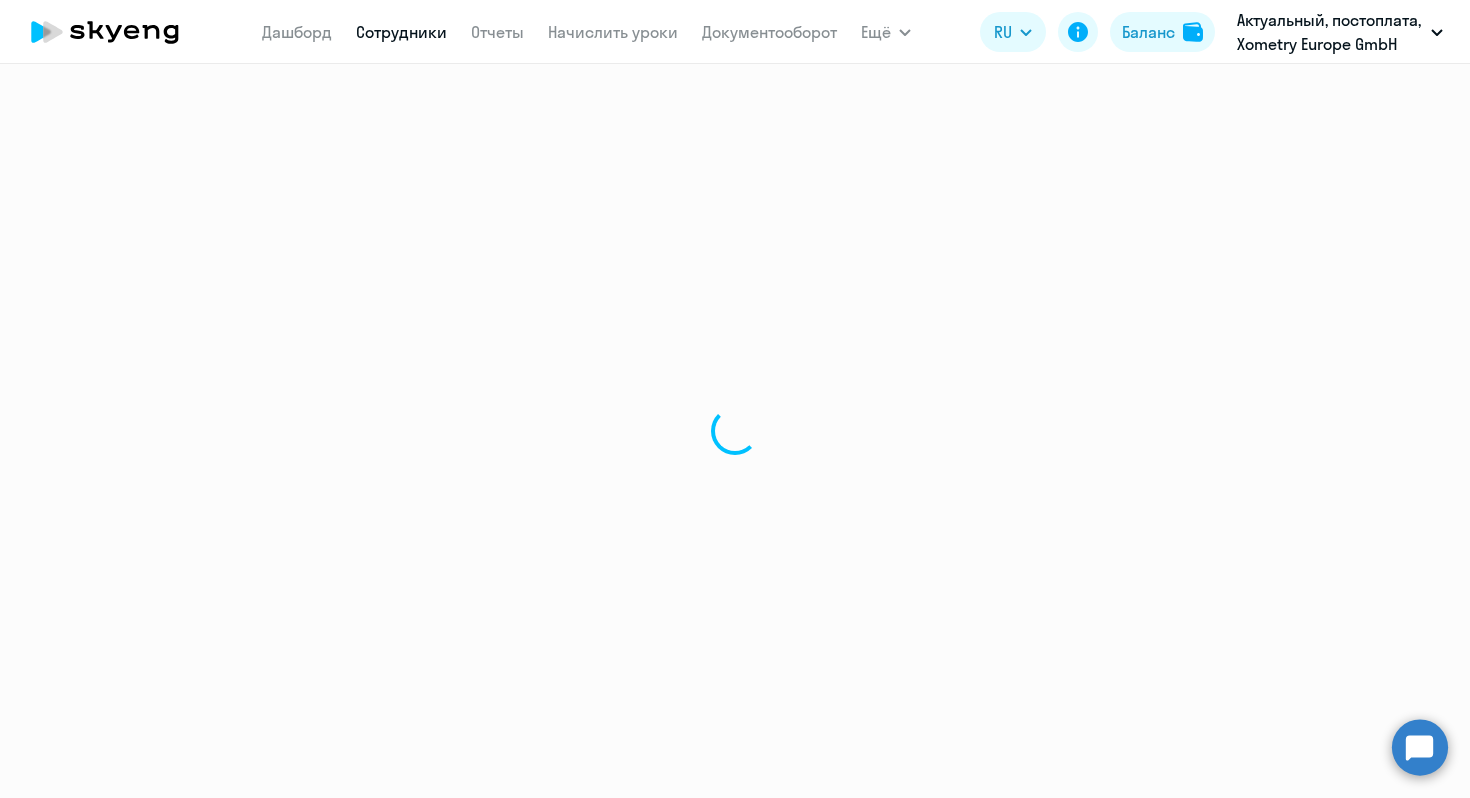 select on "30" 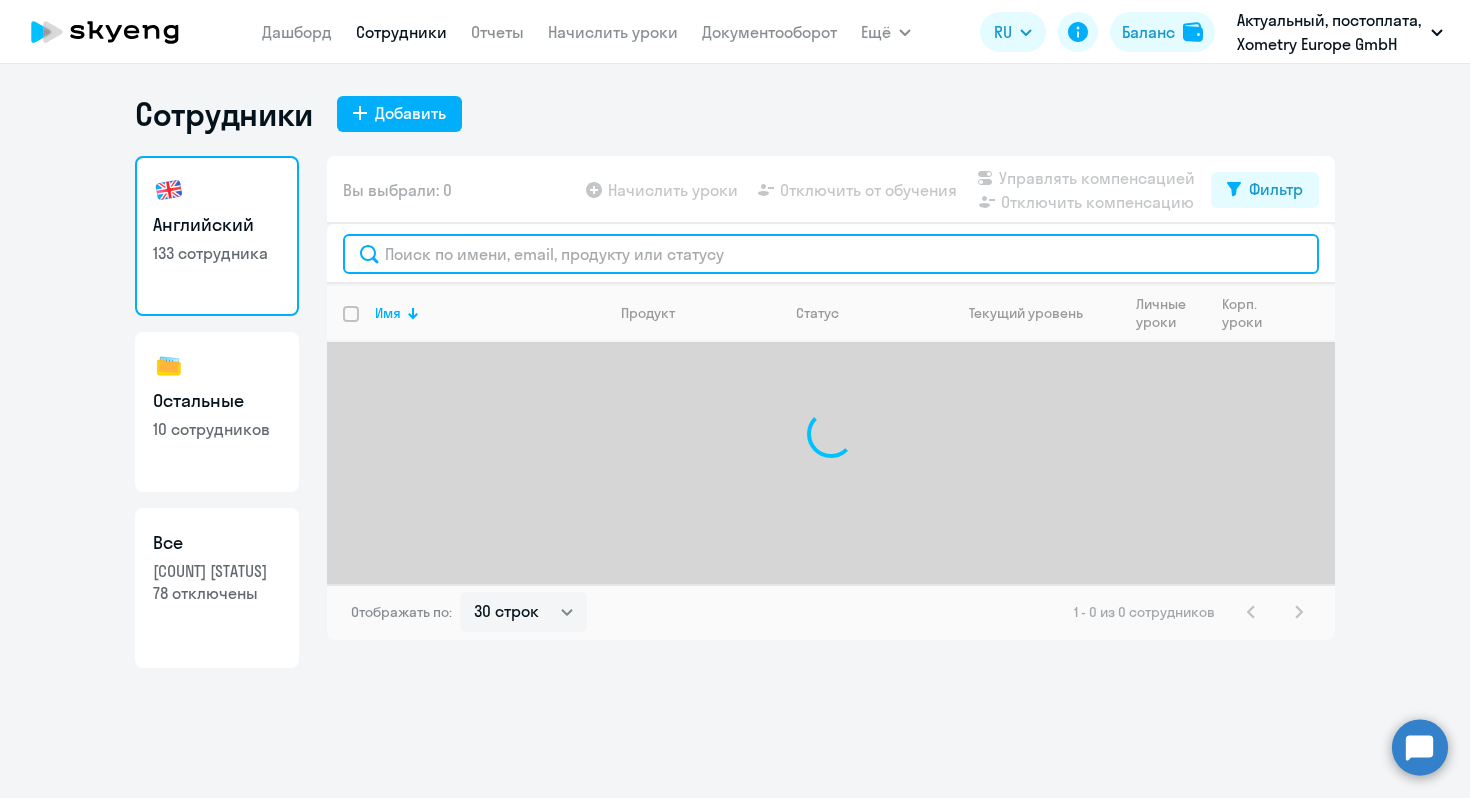 click 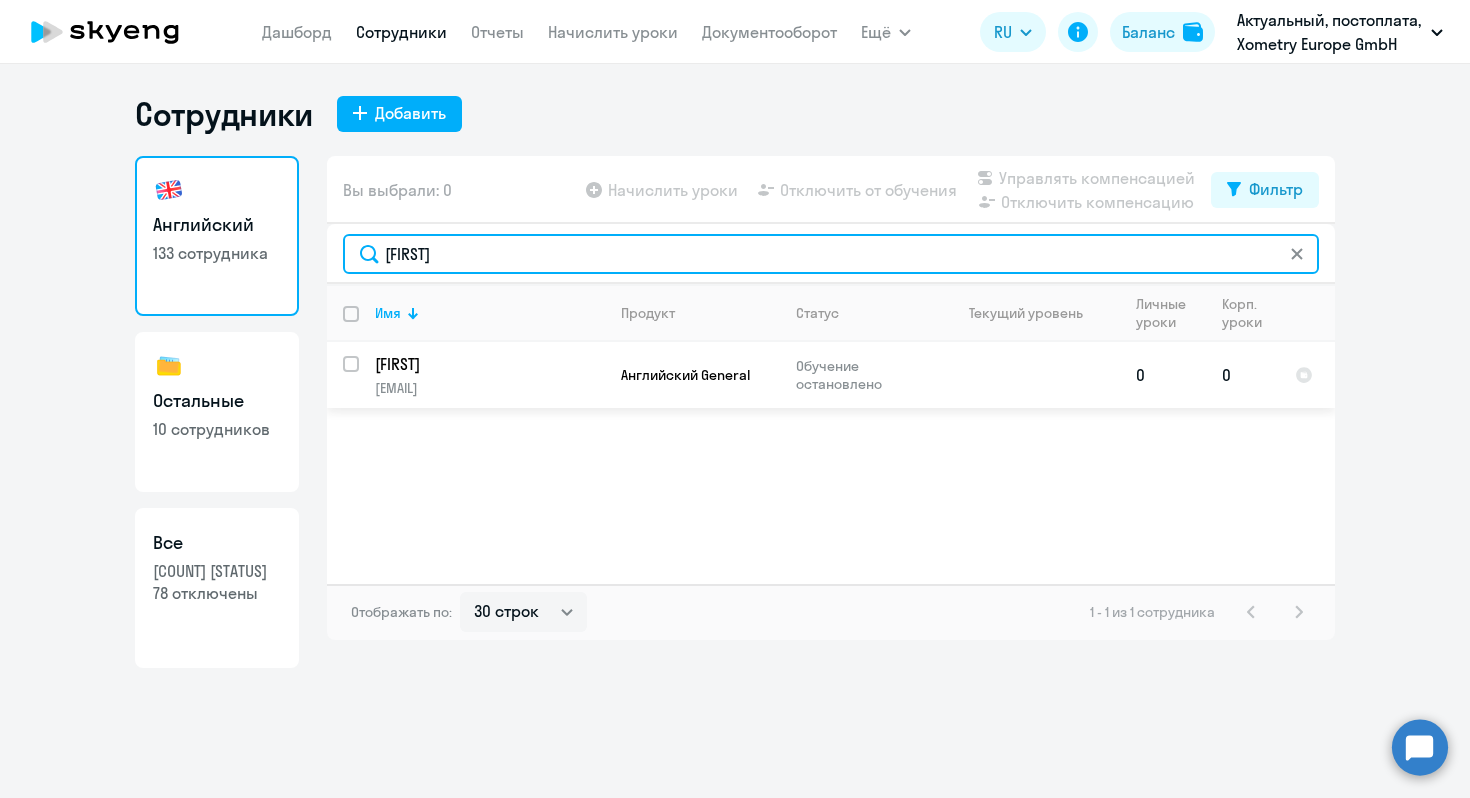 type on "[FIRST]" 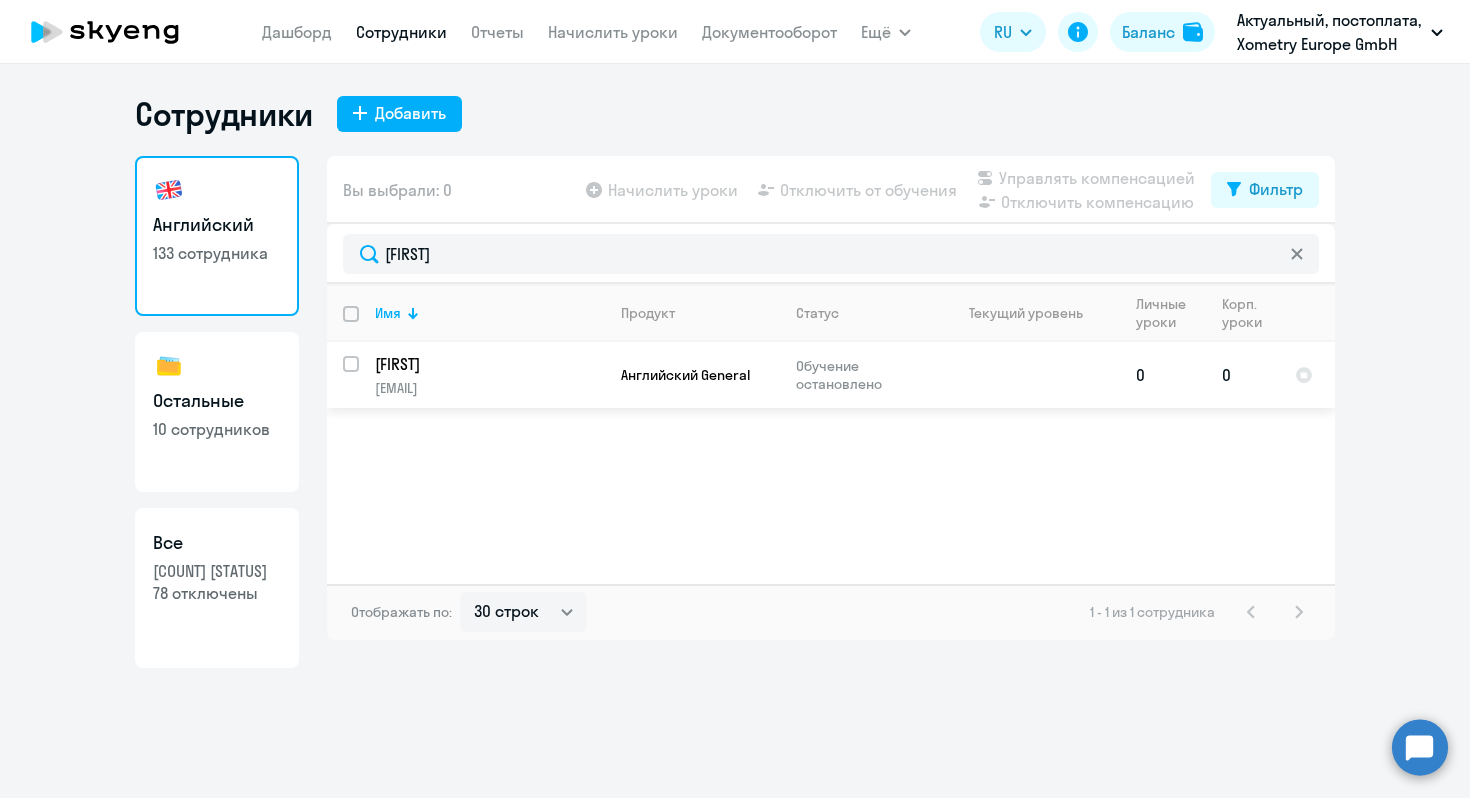 click on "[EMAIL]" 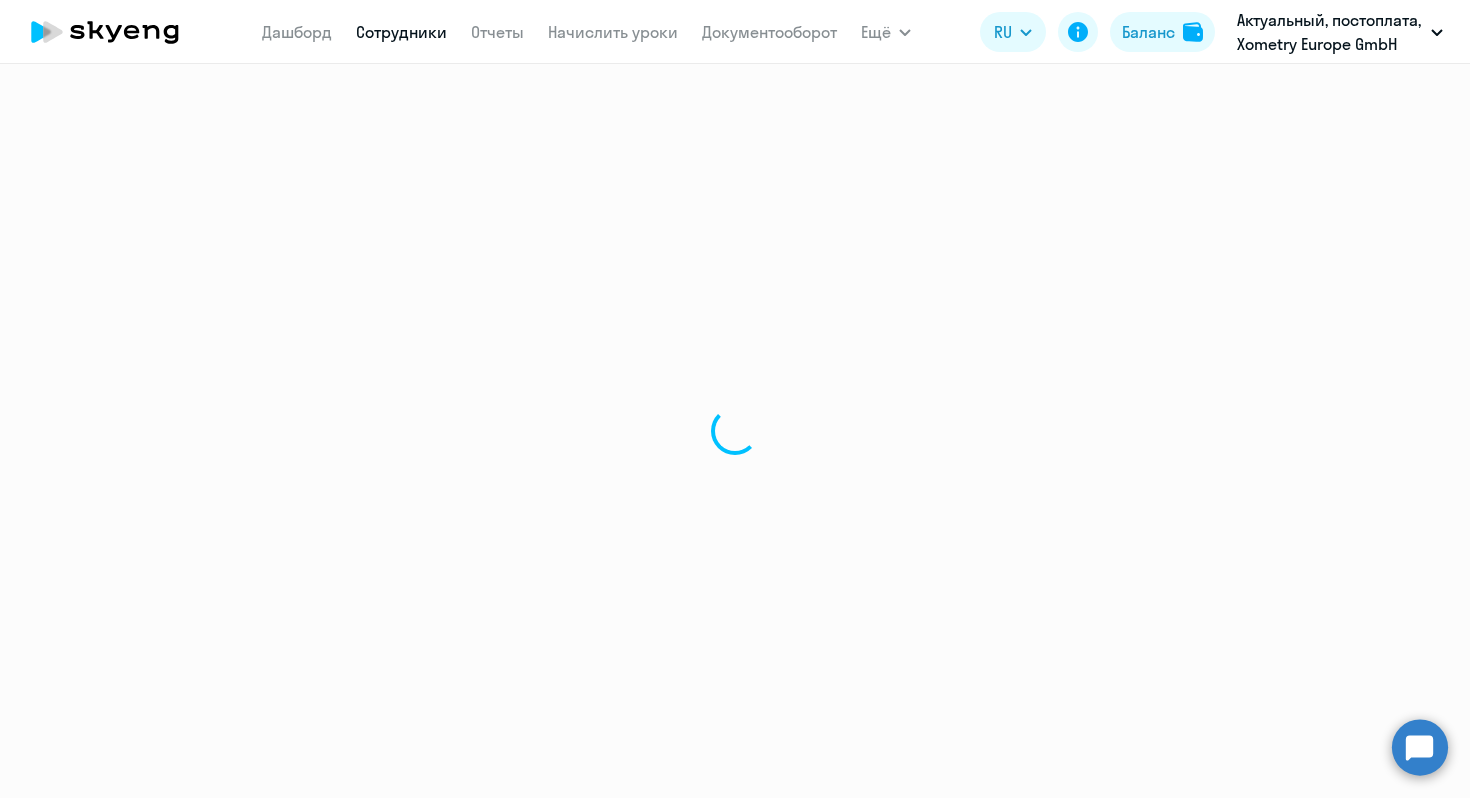 select on "english" 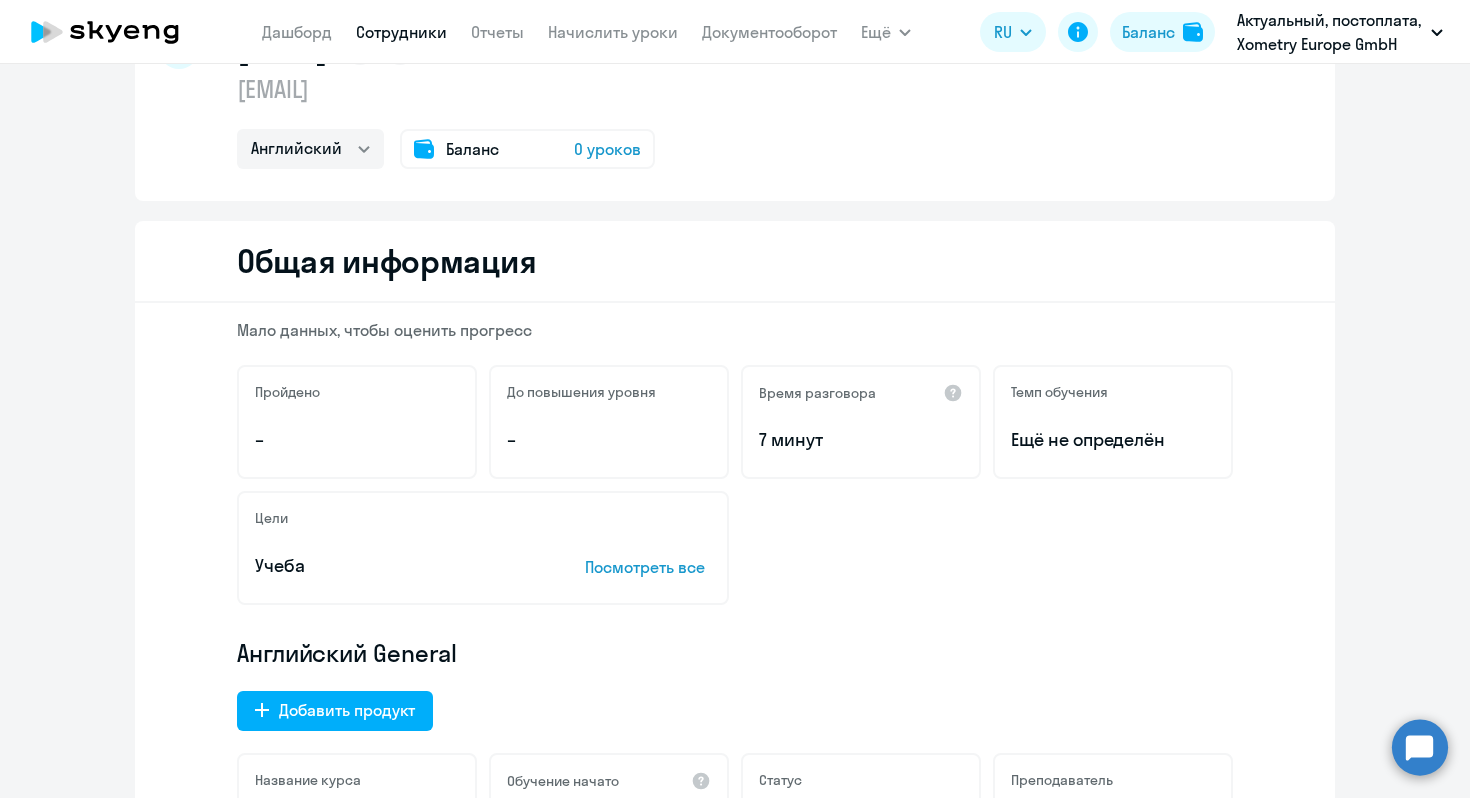 scroll, scrollTop: 0, scrollLeft: 0, axis: both 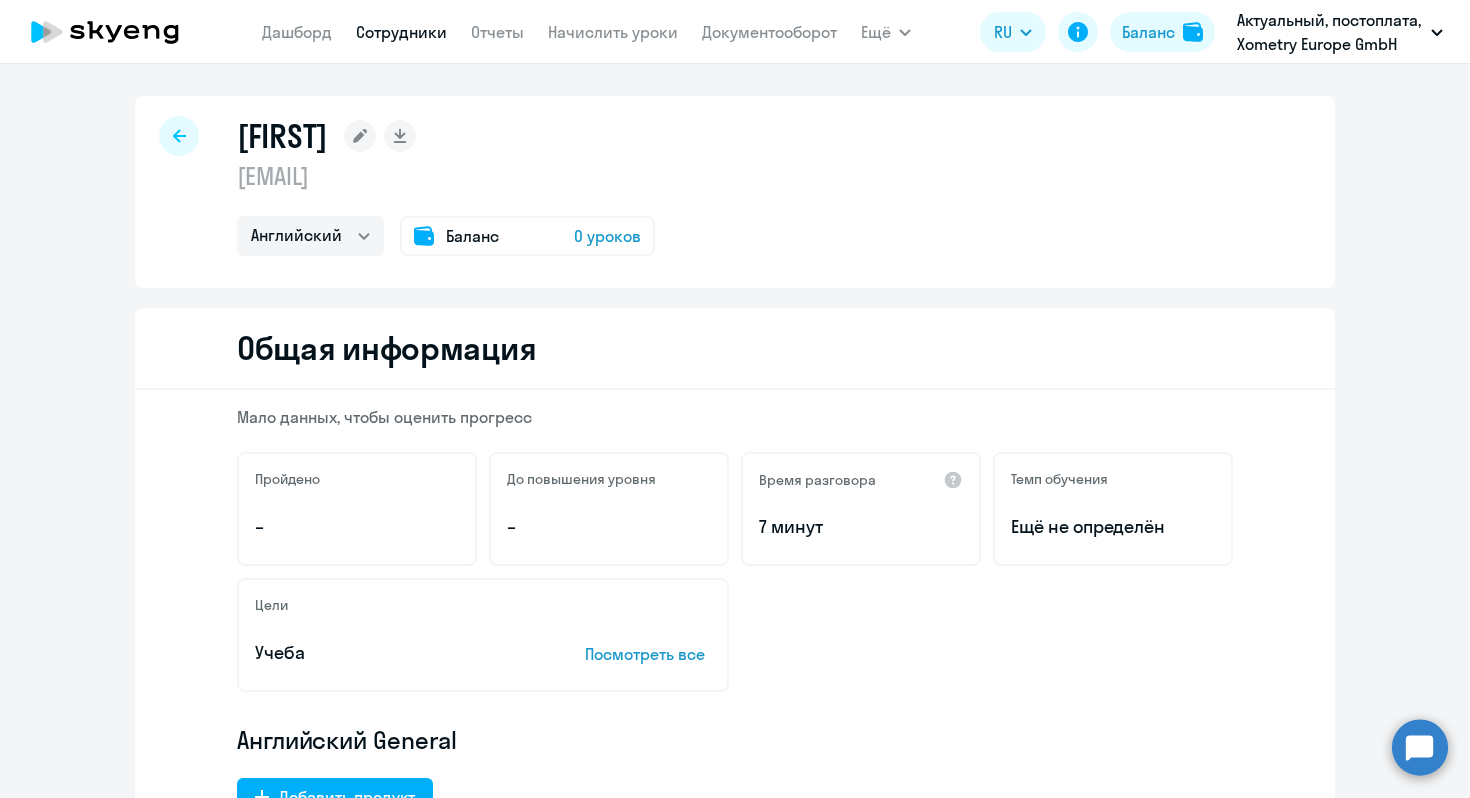 click 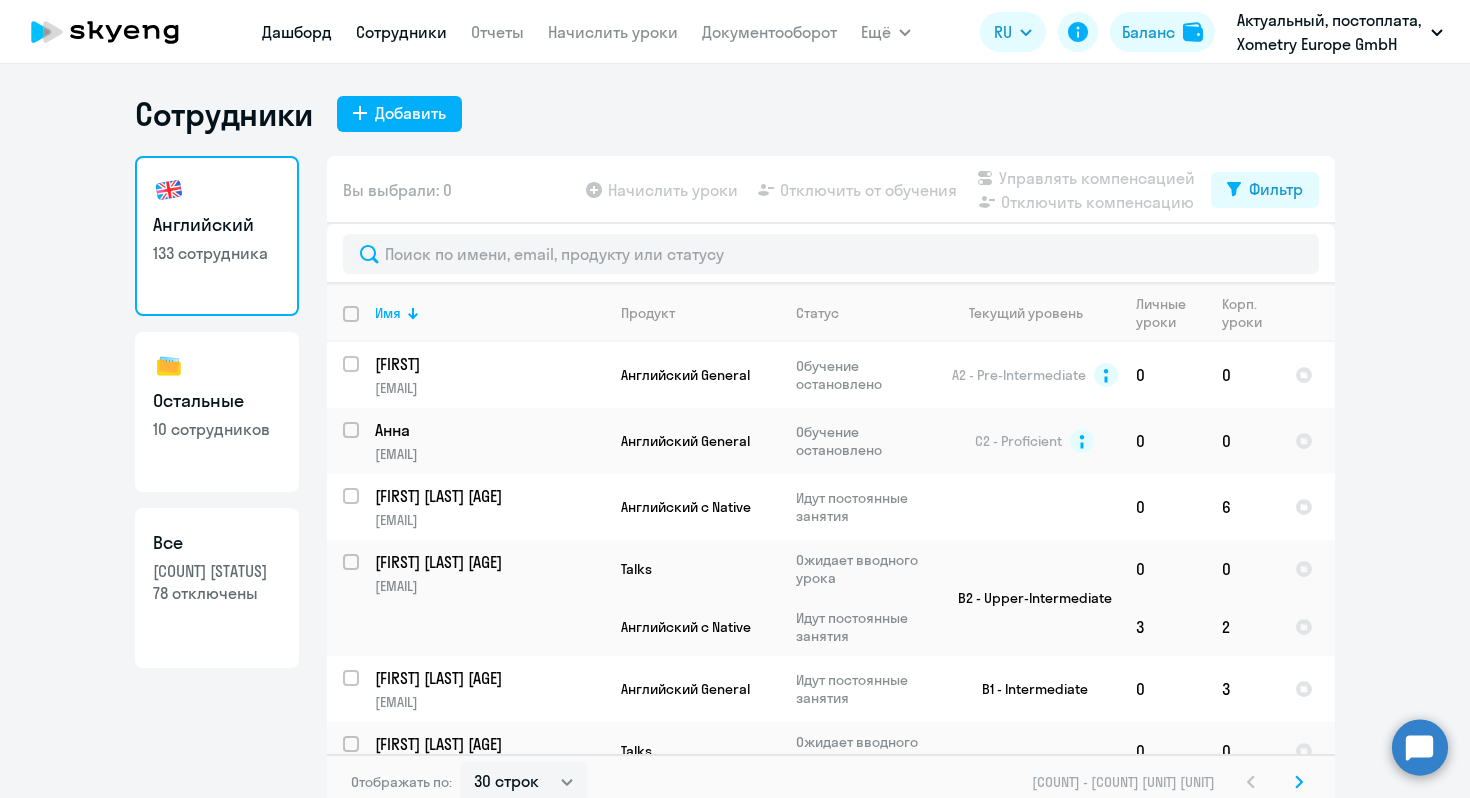 click on "Дашборд" at bounding box center (297, 32) 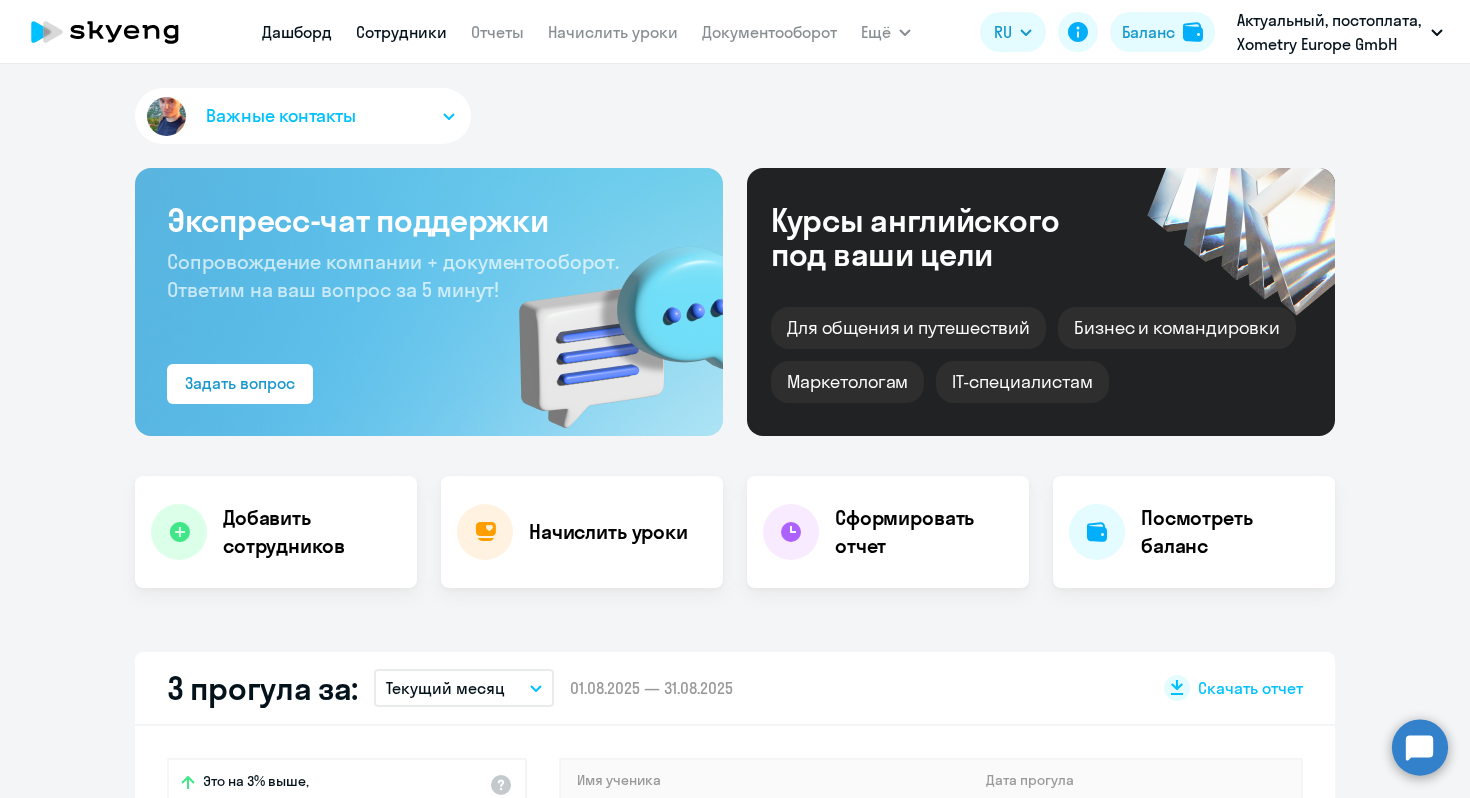click on "Сотрудники" at bounding box center (401, 32) 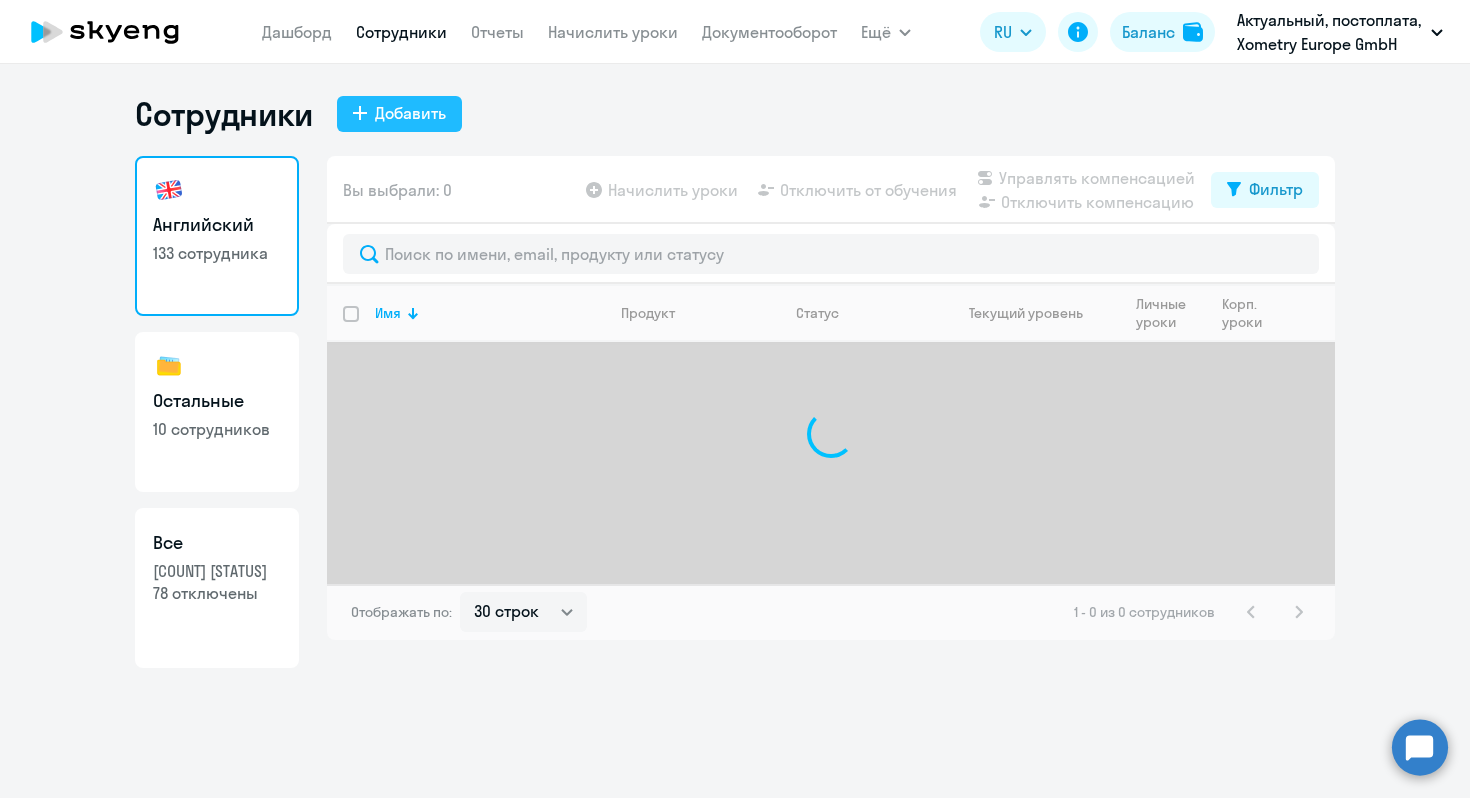 click on "Добавить" 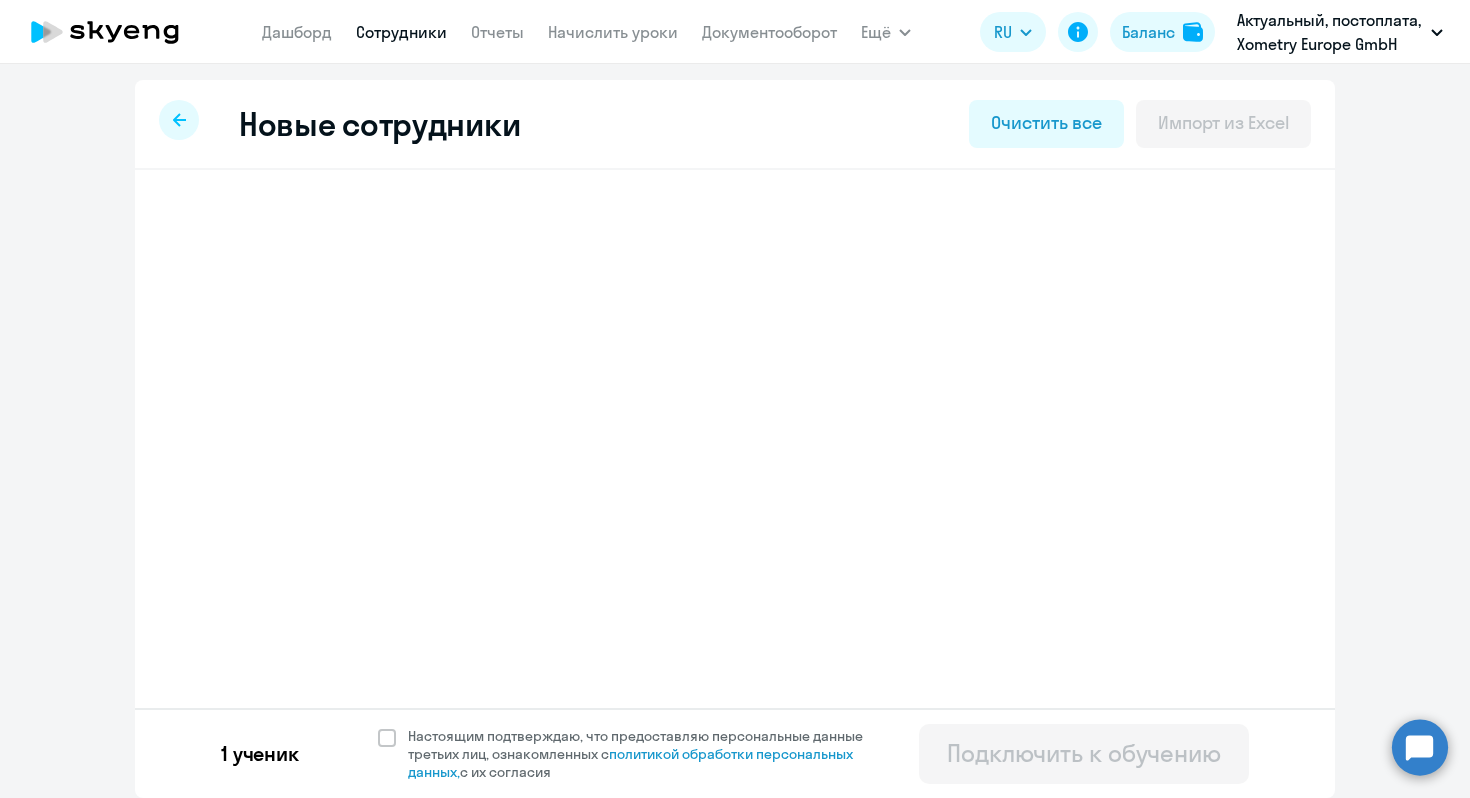 select on "english_adult_not_native_speaker" 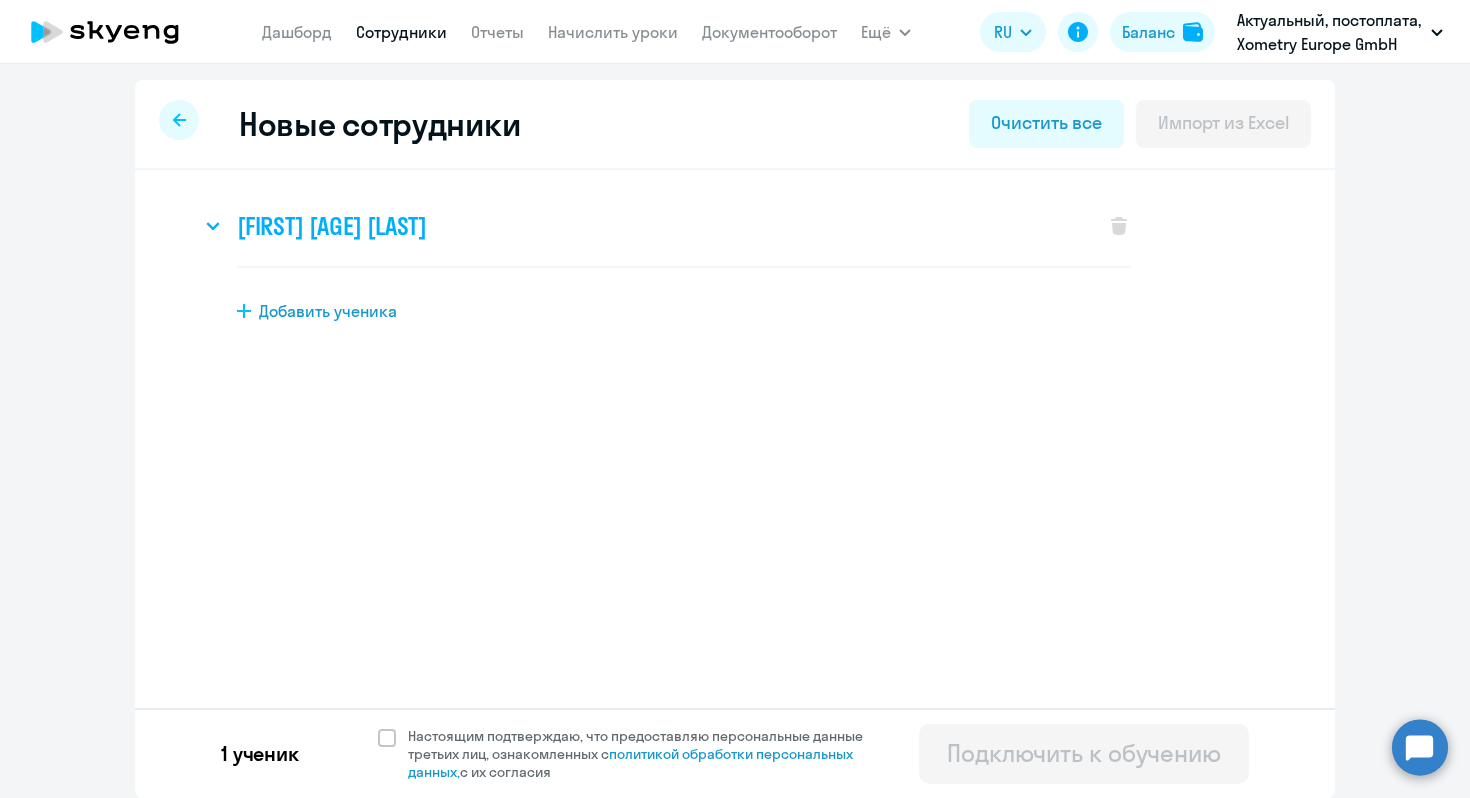 click on "[FIRST] [AGE] [LAST]" 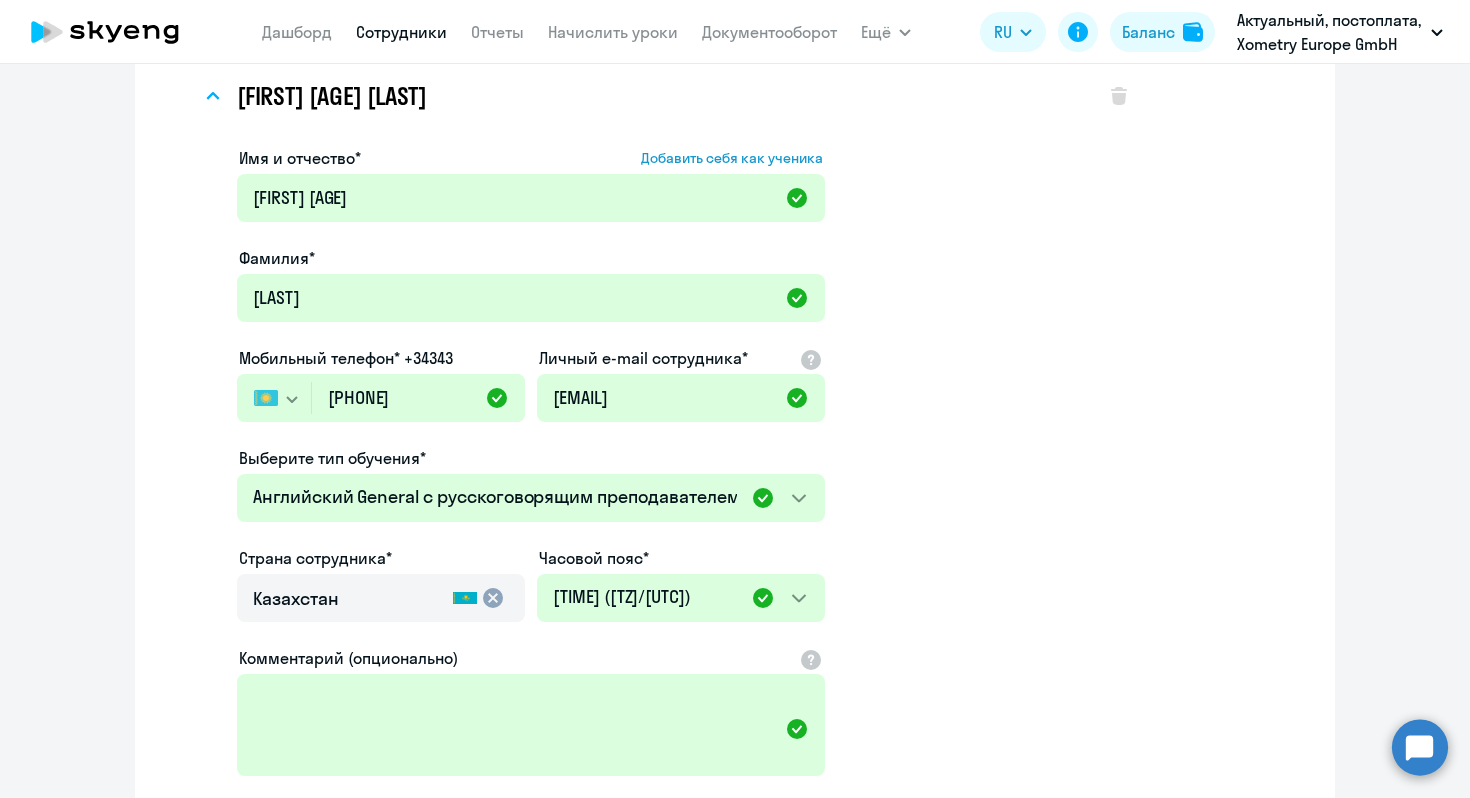 scroll, scrollTop: 0, scrollLeft: 0, axis: both 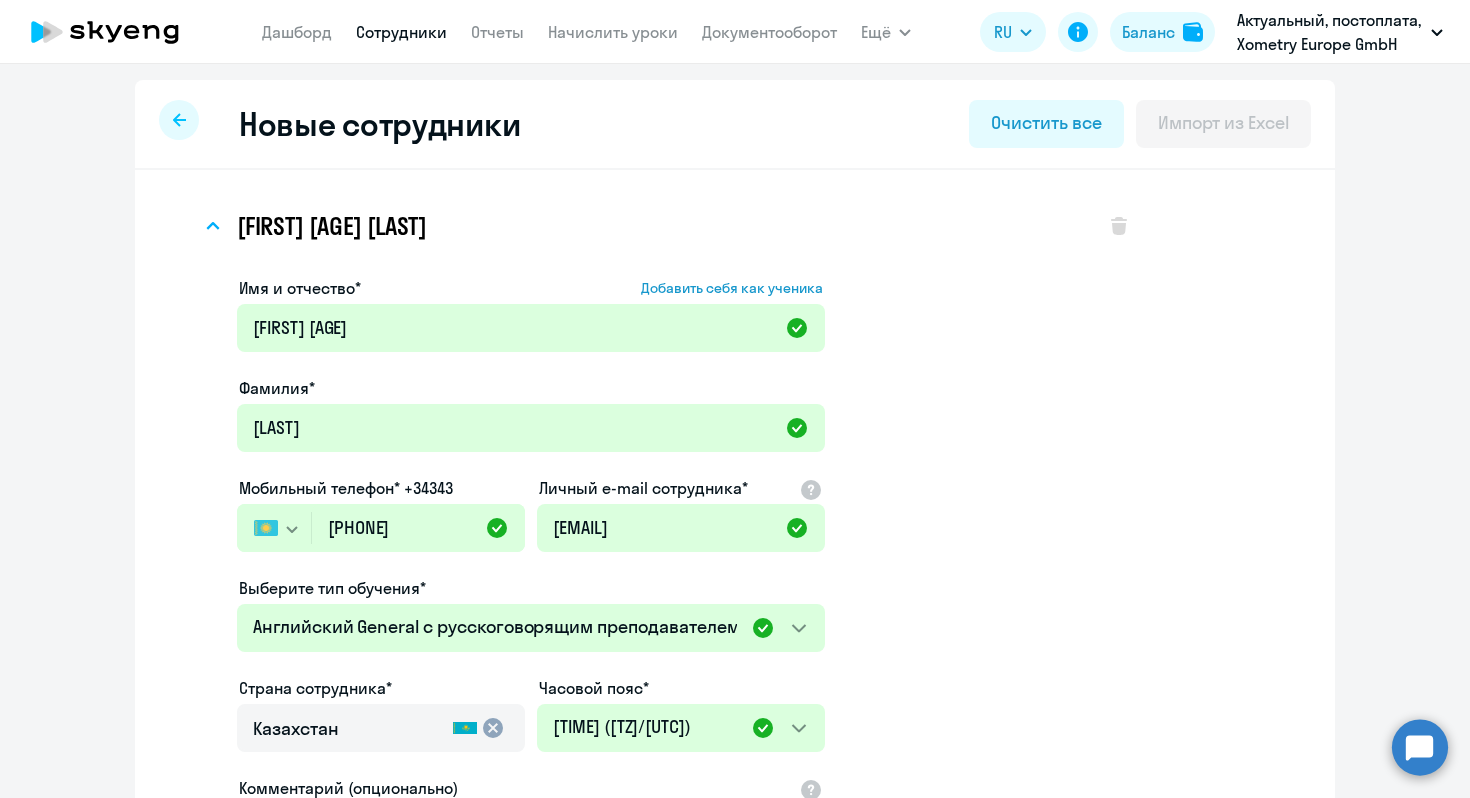 click 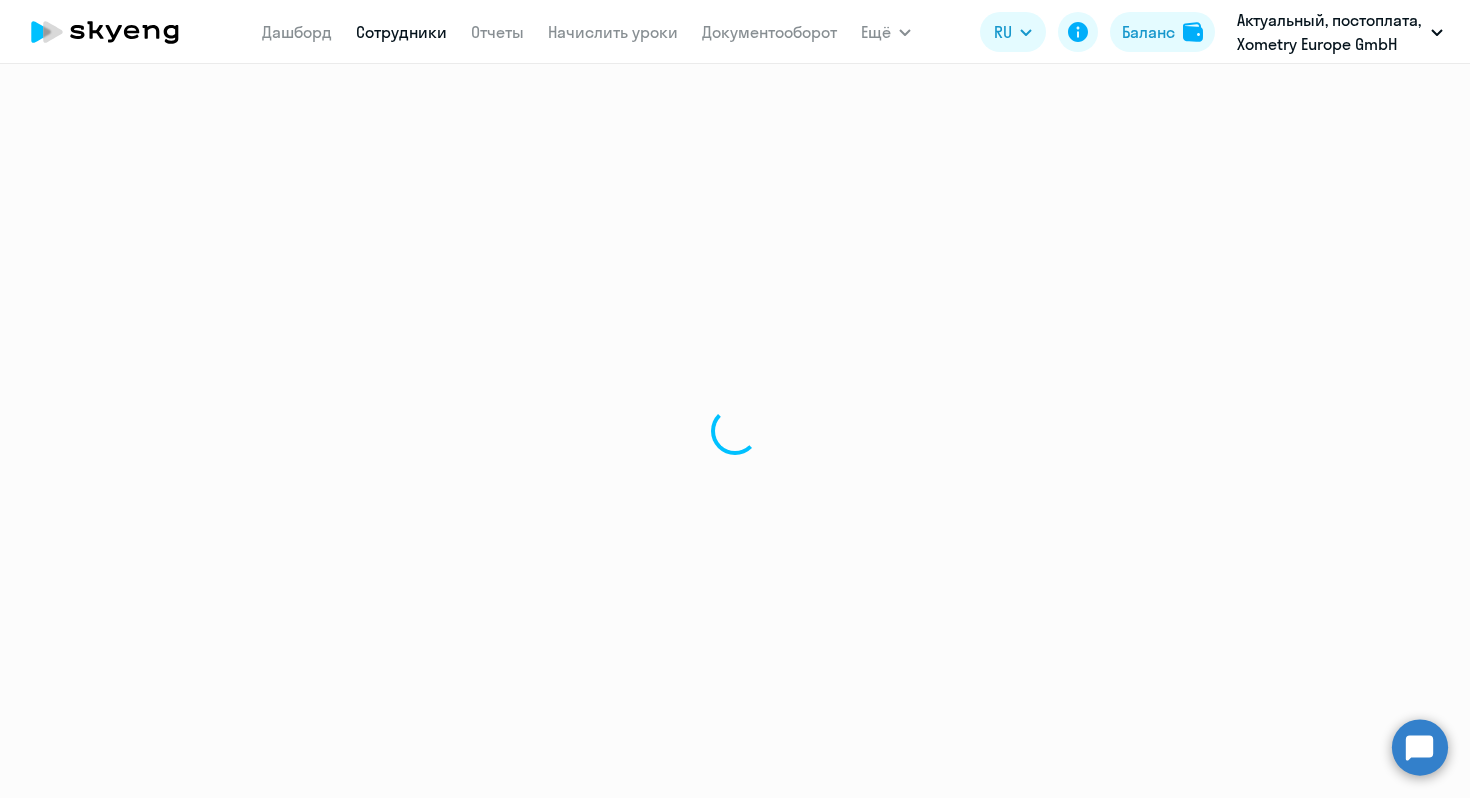 select on "30" 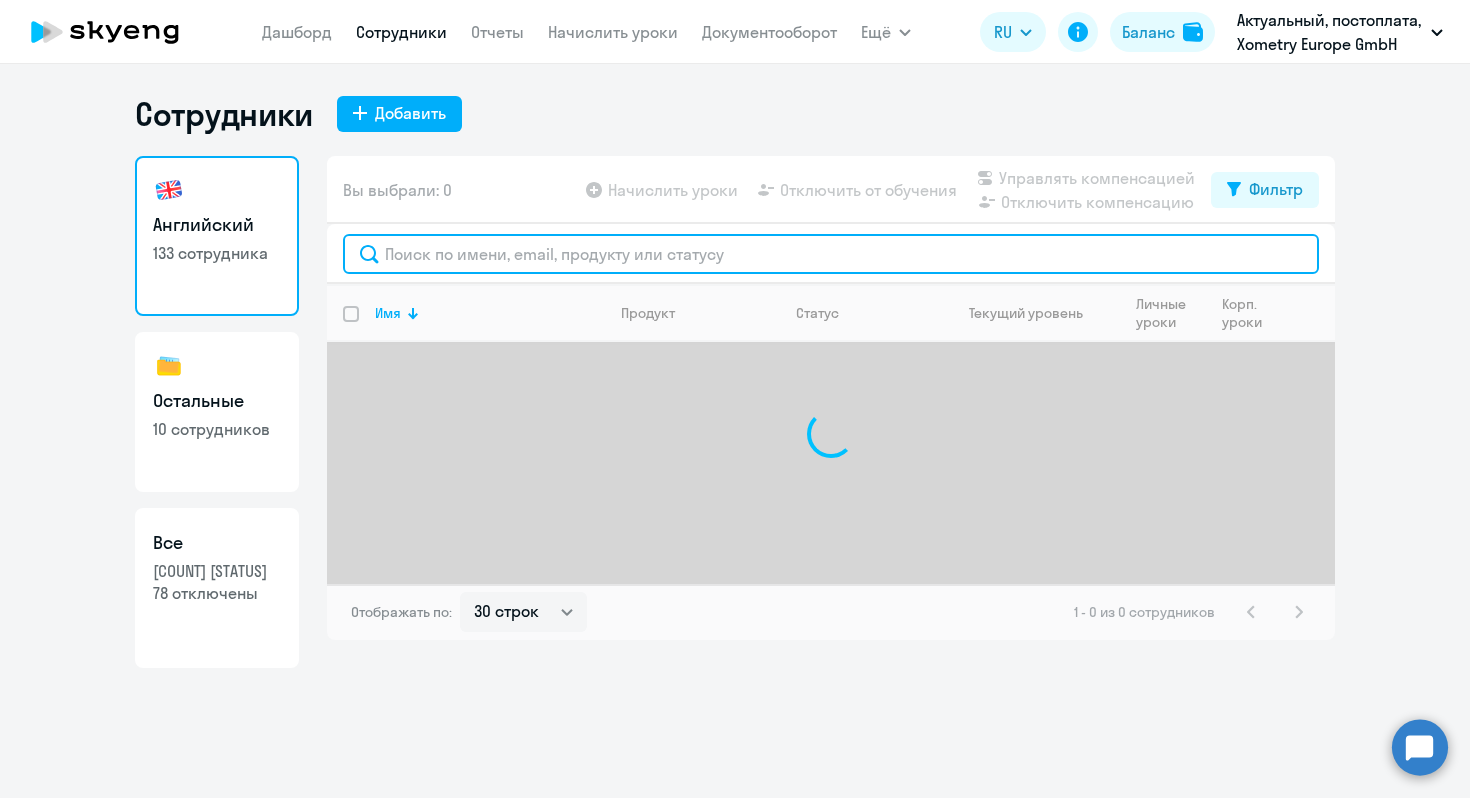 click 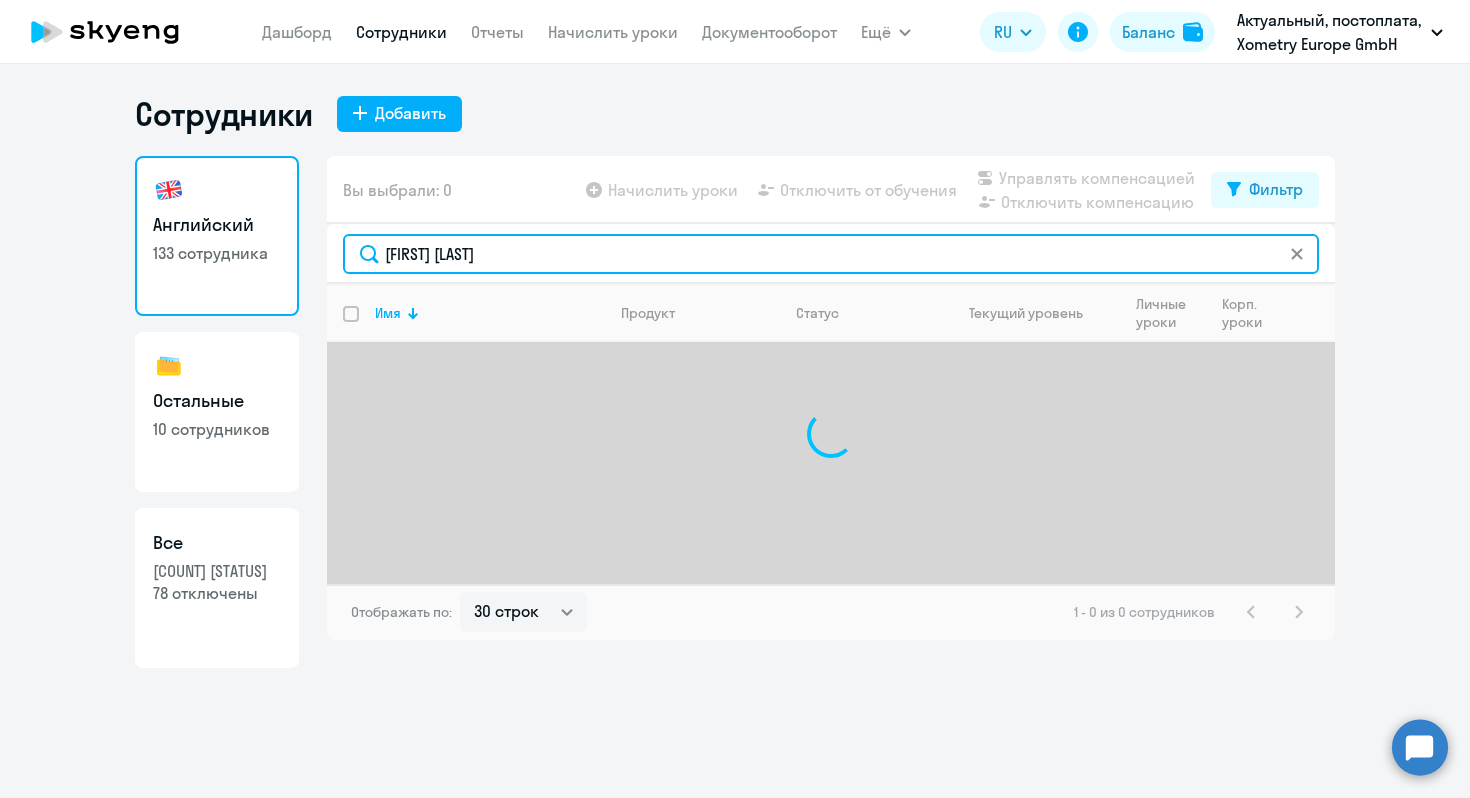 click on "[FIRST] [LAST]" 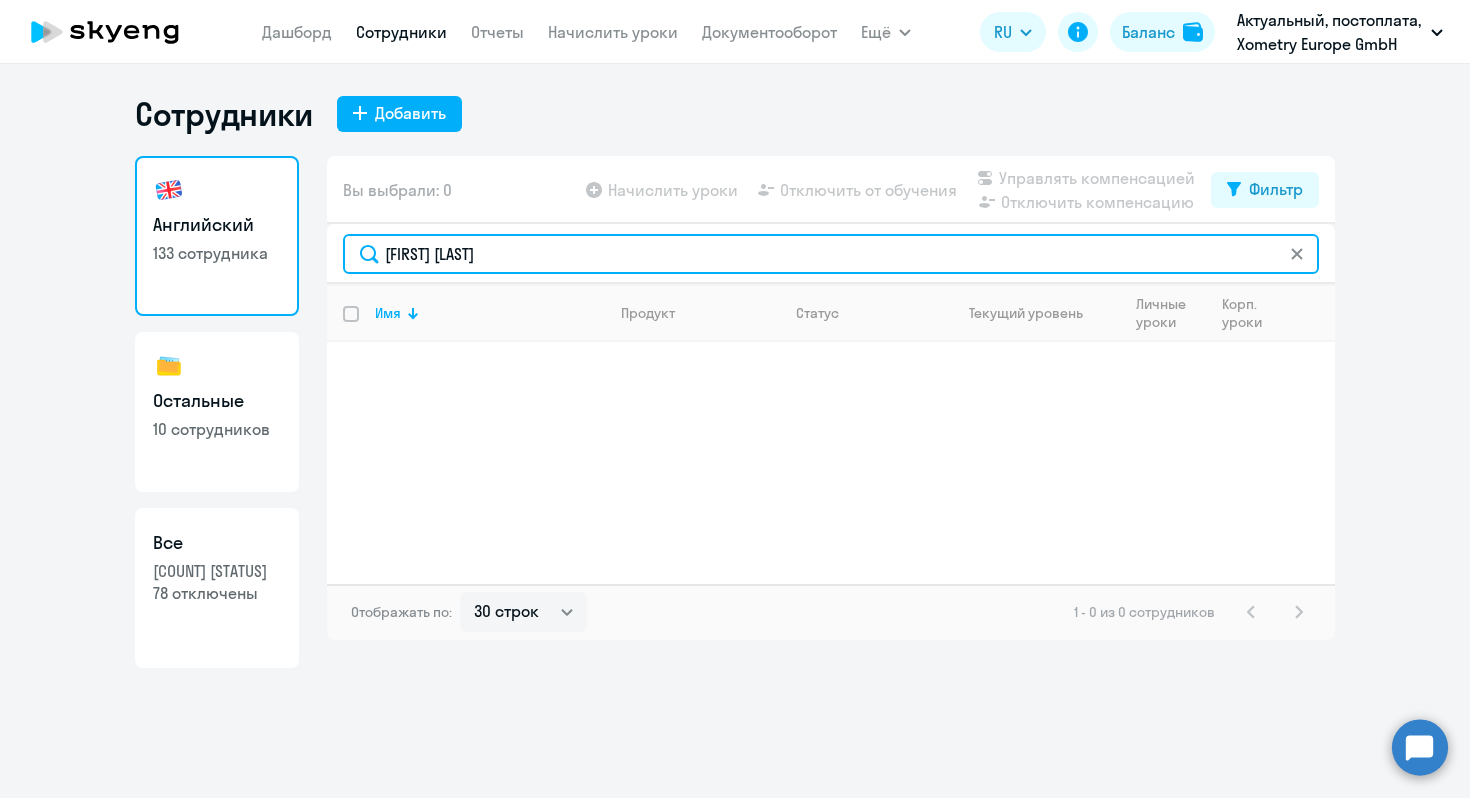 type on "[FIRST] [LAST]" 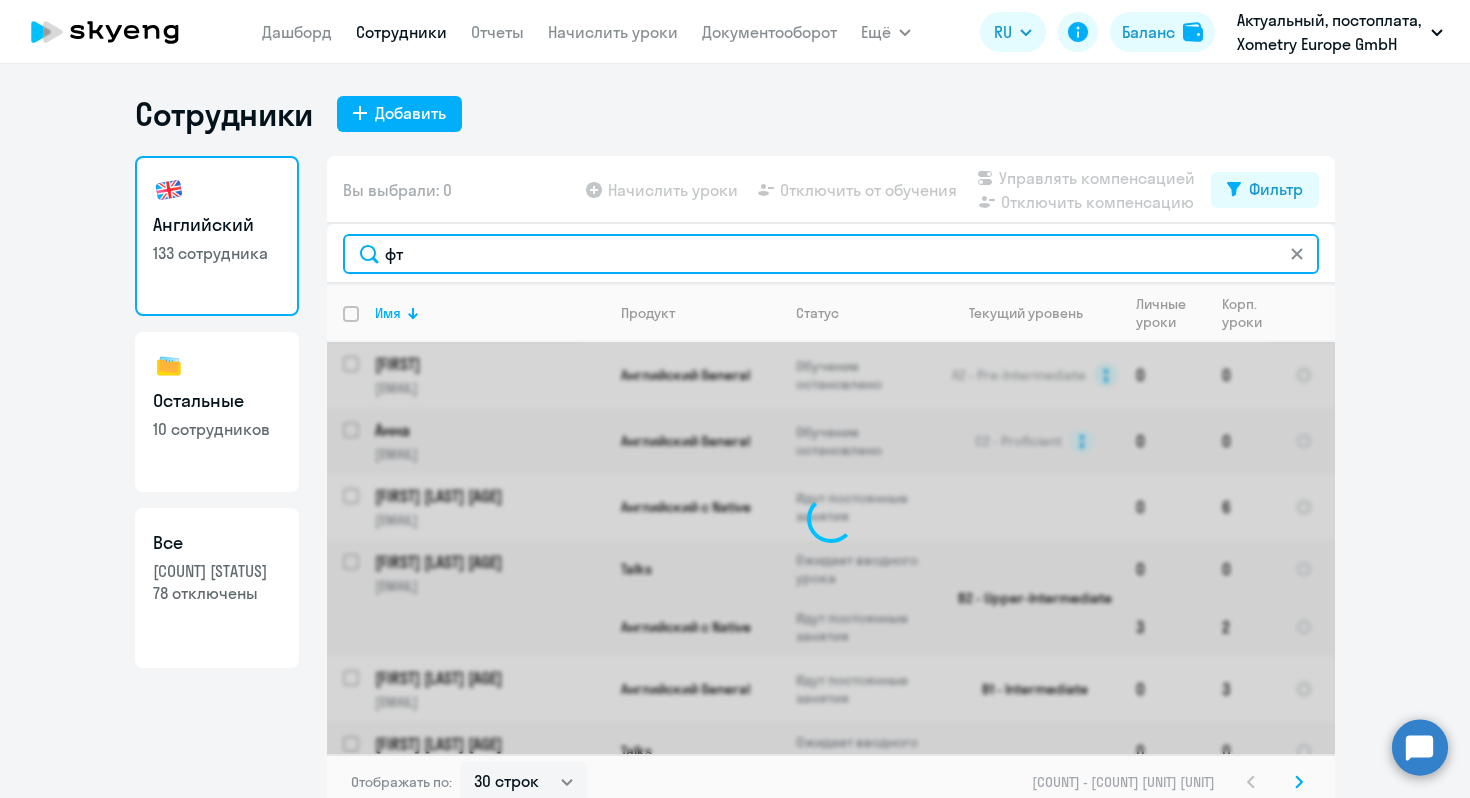 type on "ф" 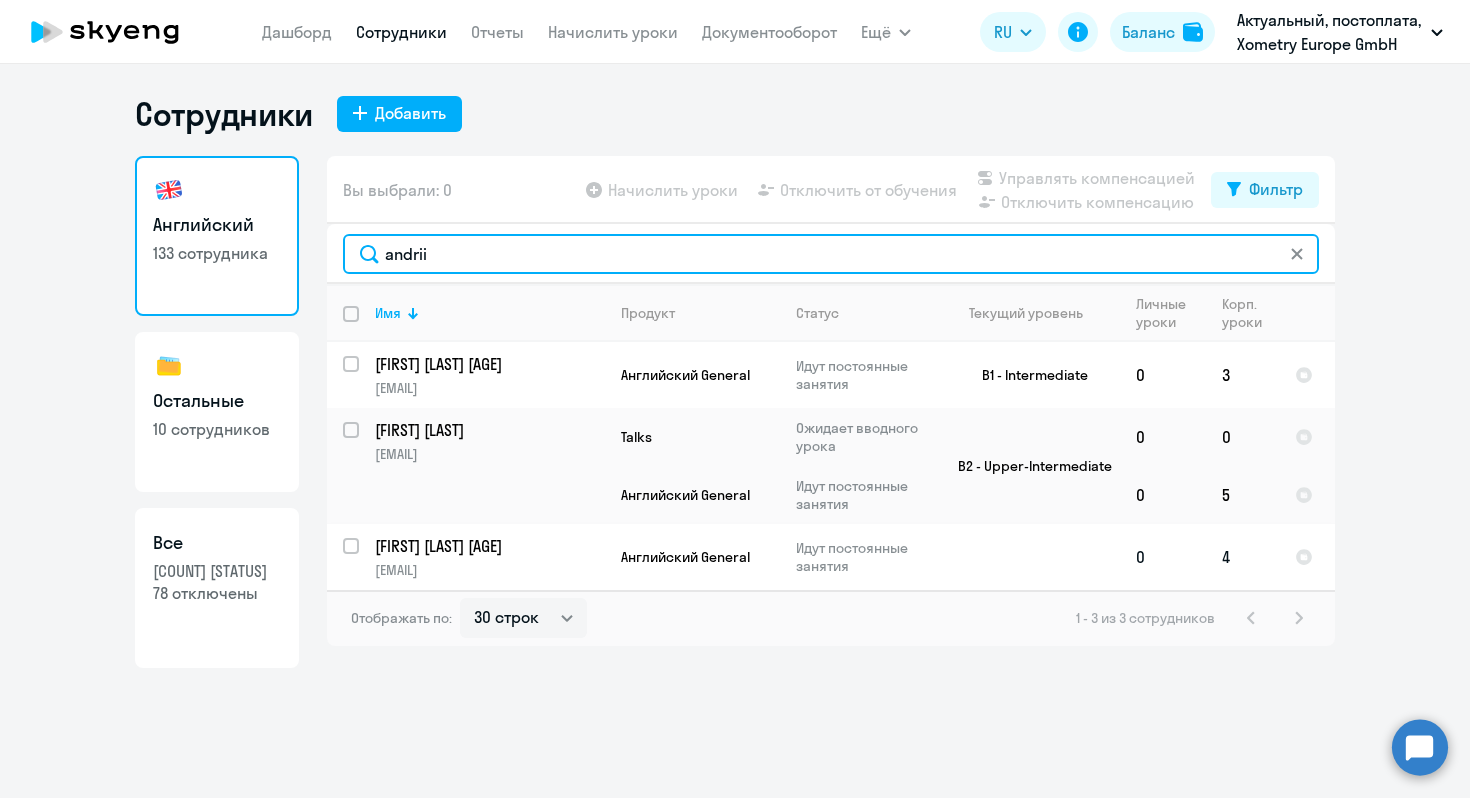 type on "andrii" 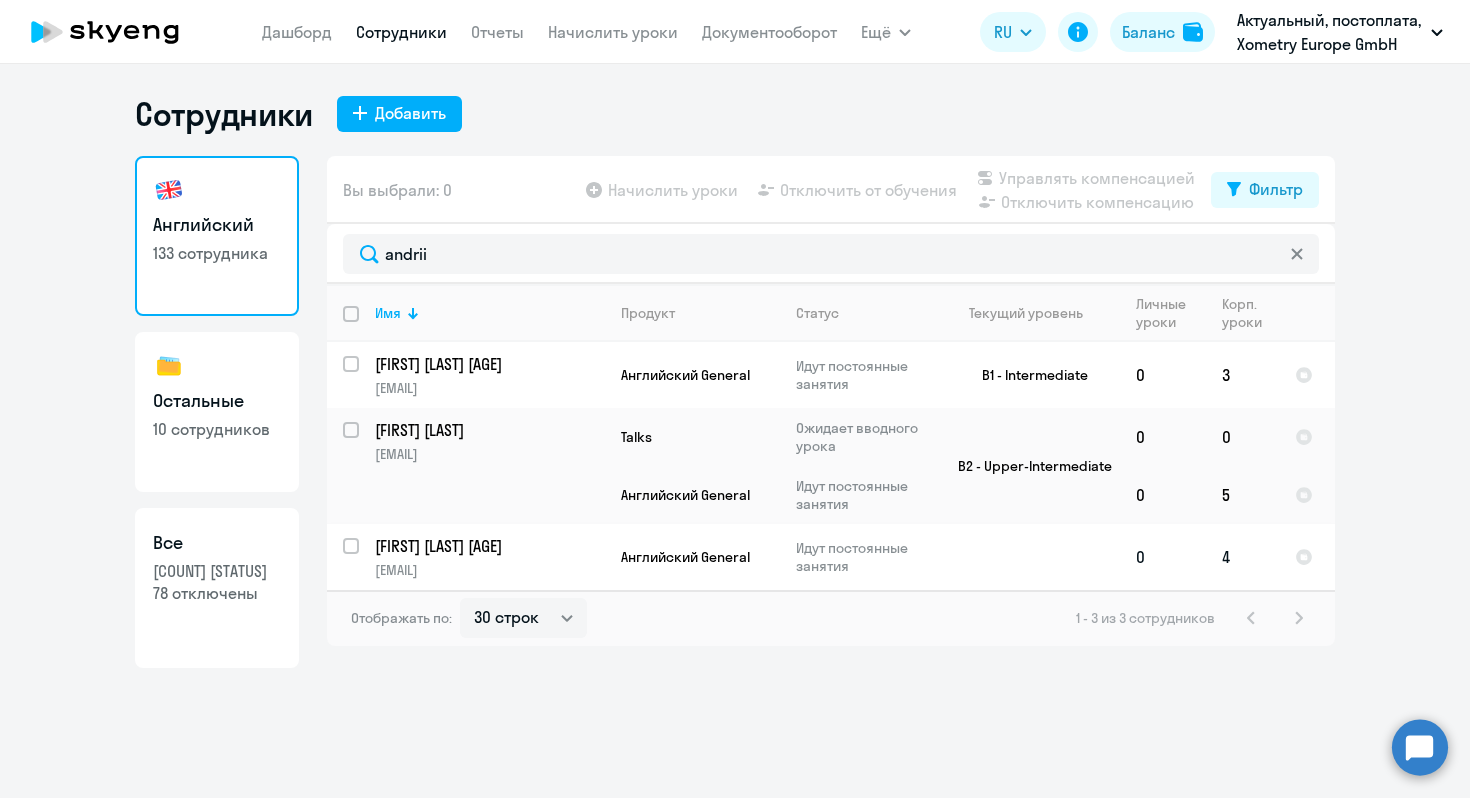 click on "Идут постоянные занятия" 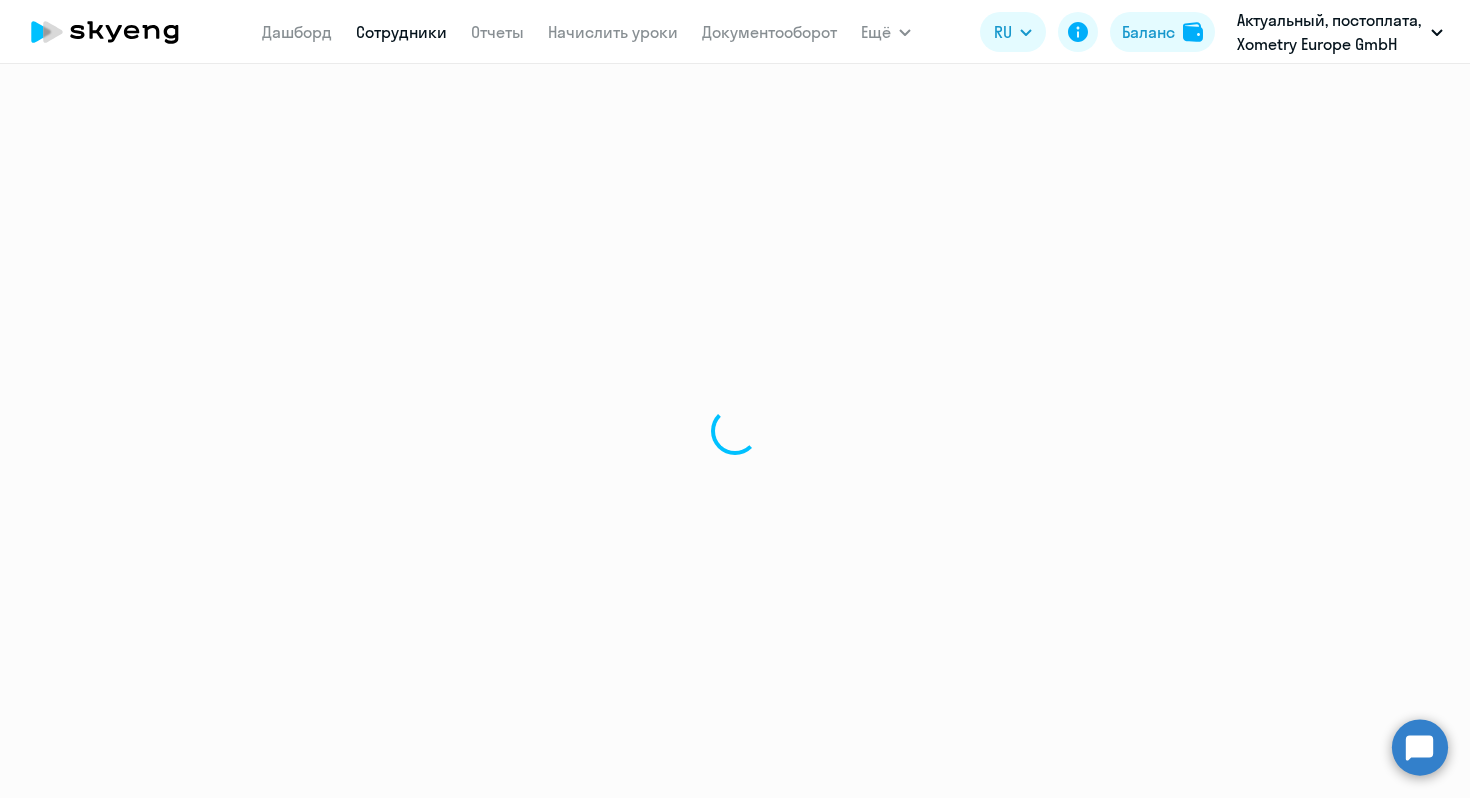 select on "english" 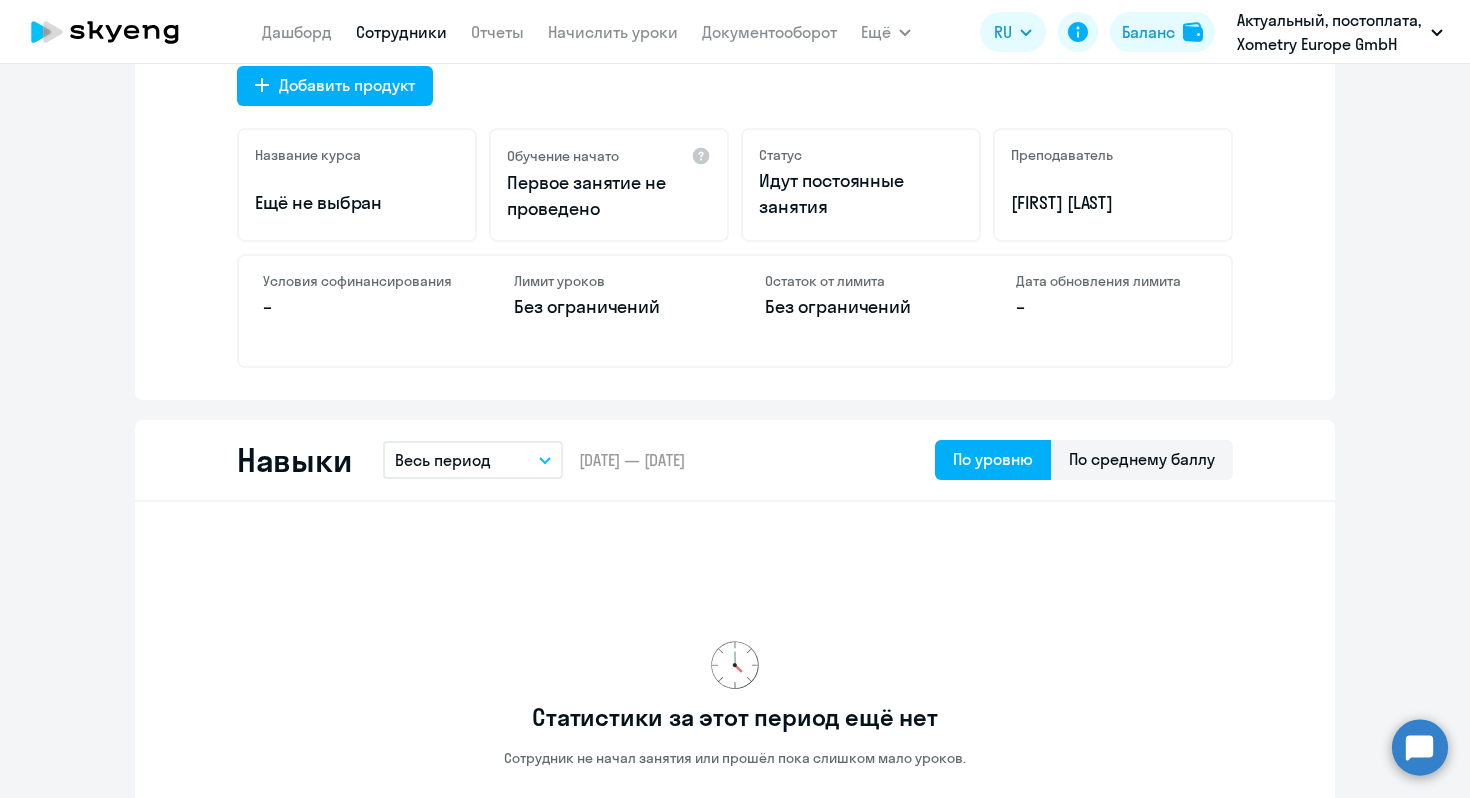 scroll, scrollTop: 697, scrollLeft: 0, axis: vertical 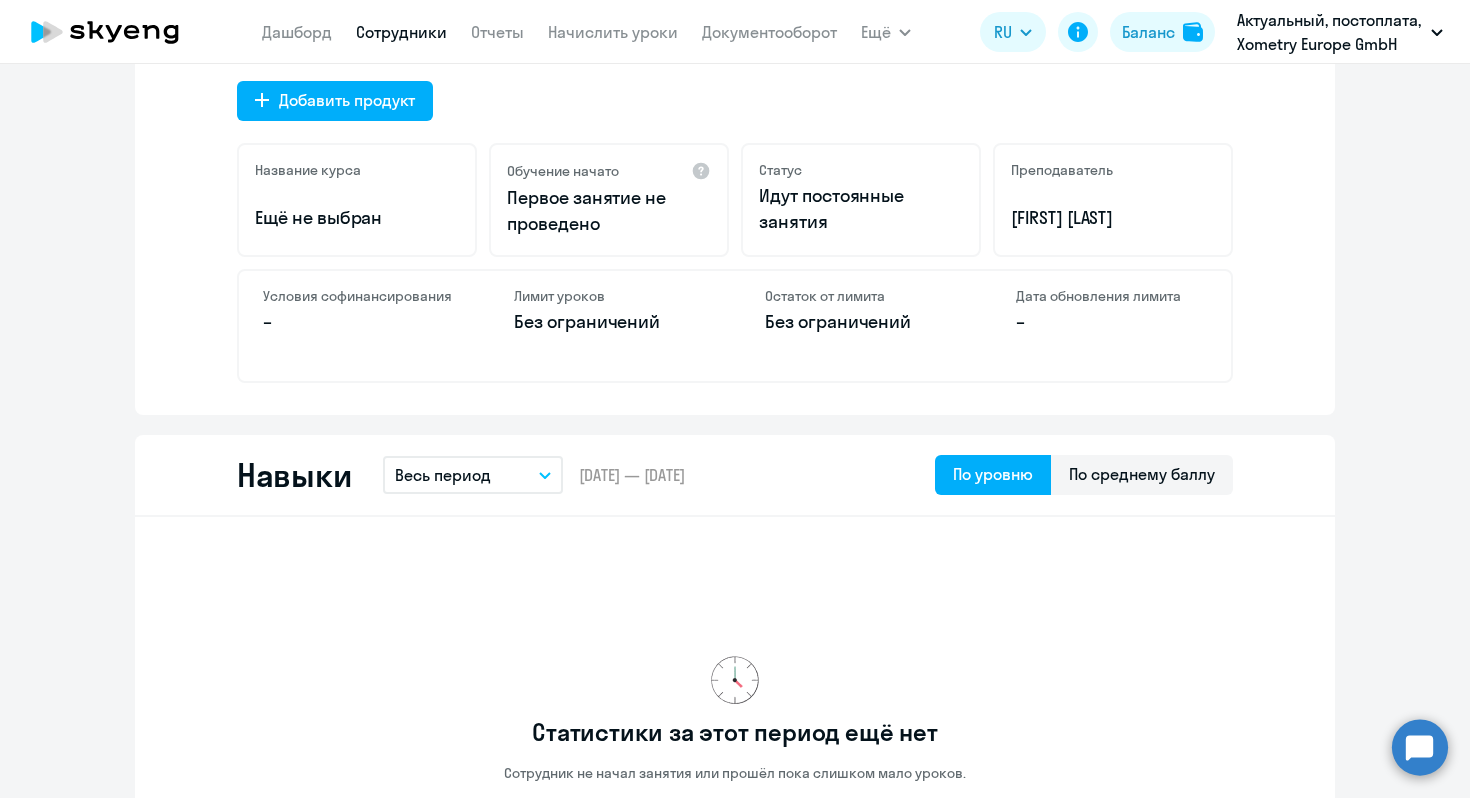 click on "Весь период" at bounding box center [473, 475] 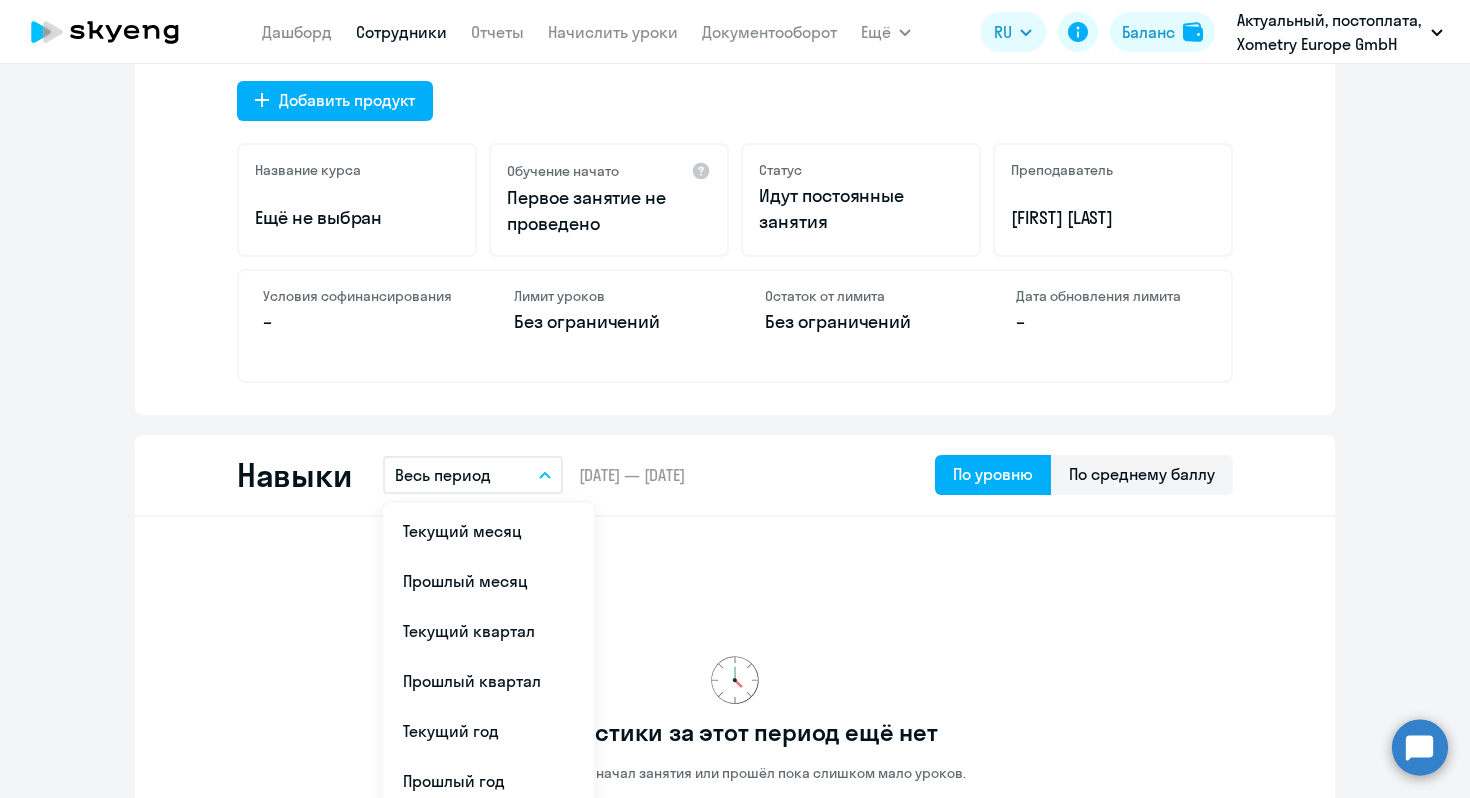 click on "Весь период" at bounding box center [473, 475] 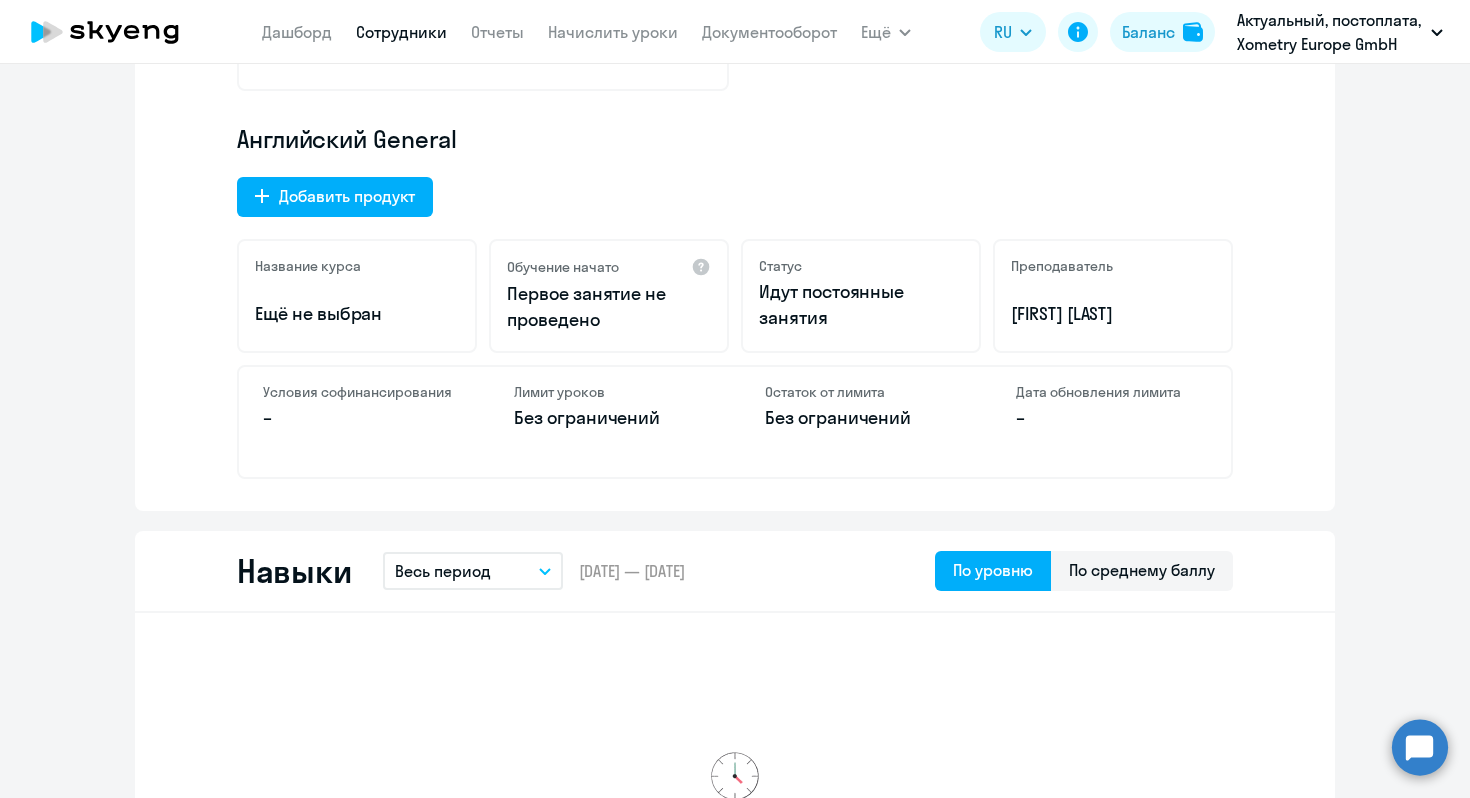 scroll, scrollTop: 310, scrollLeft: 0, axis: vertical 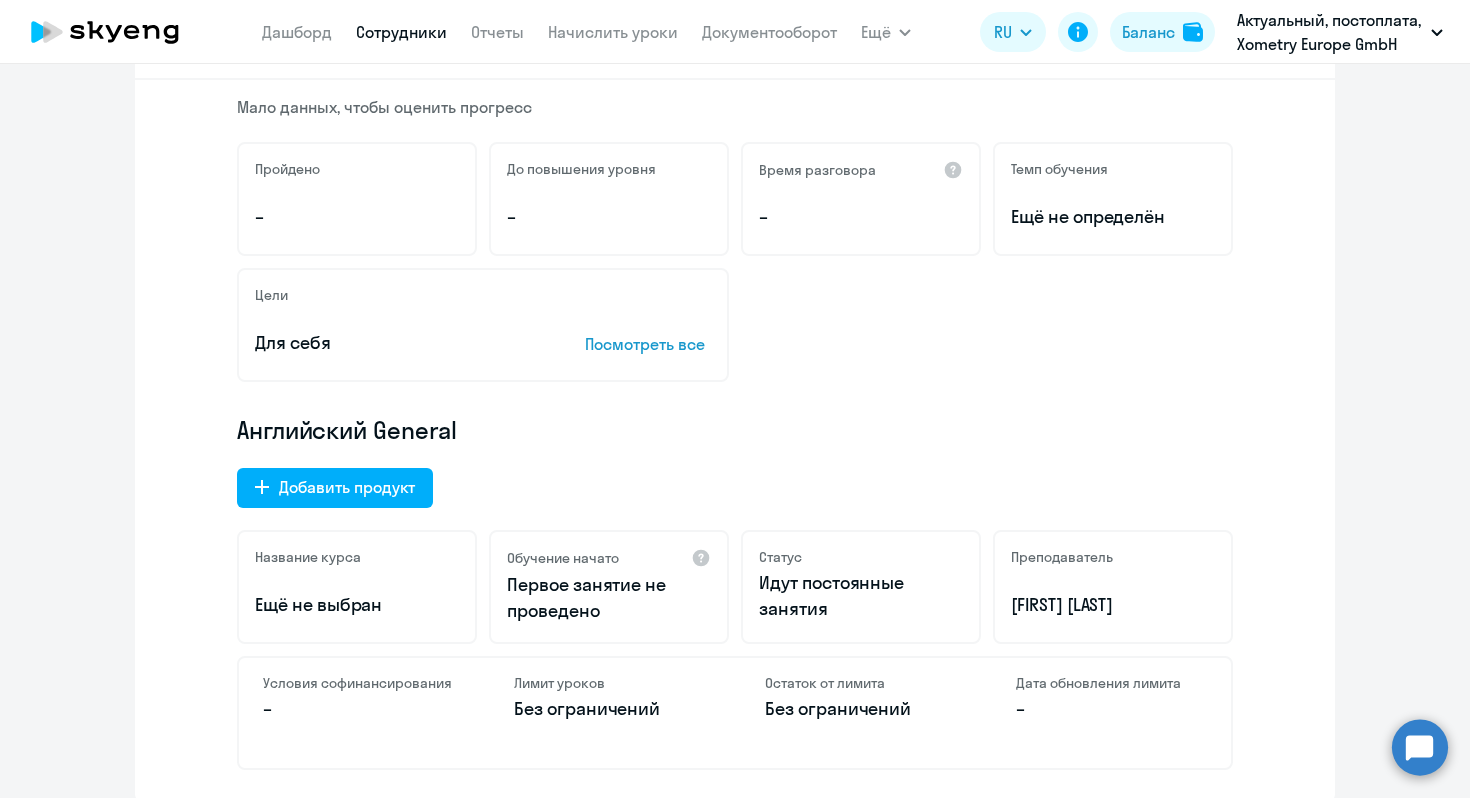 type 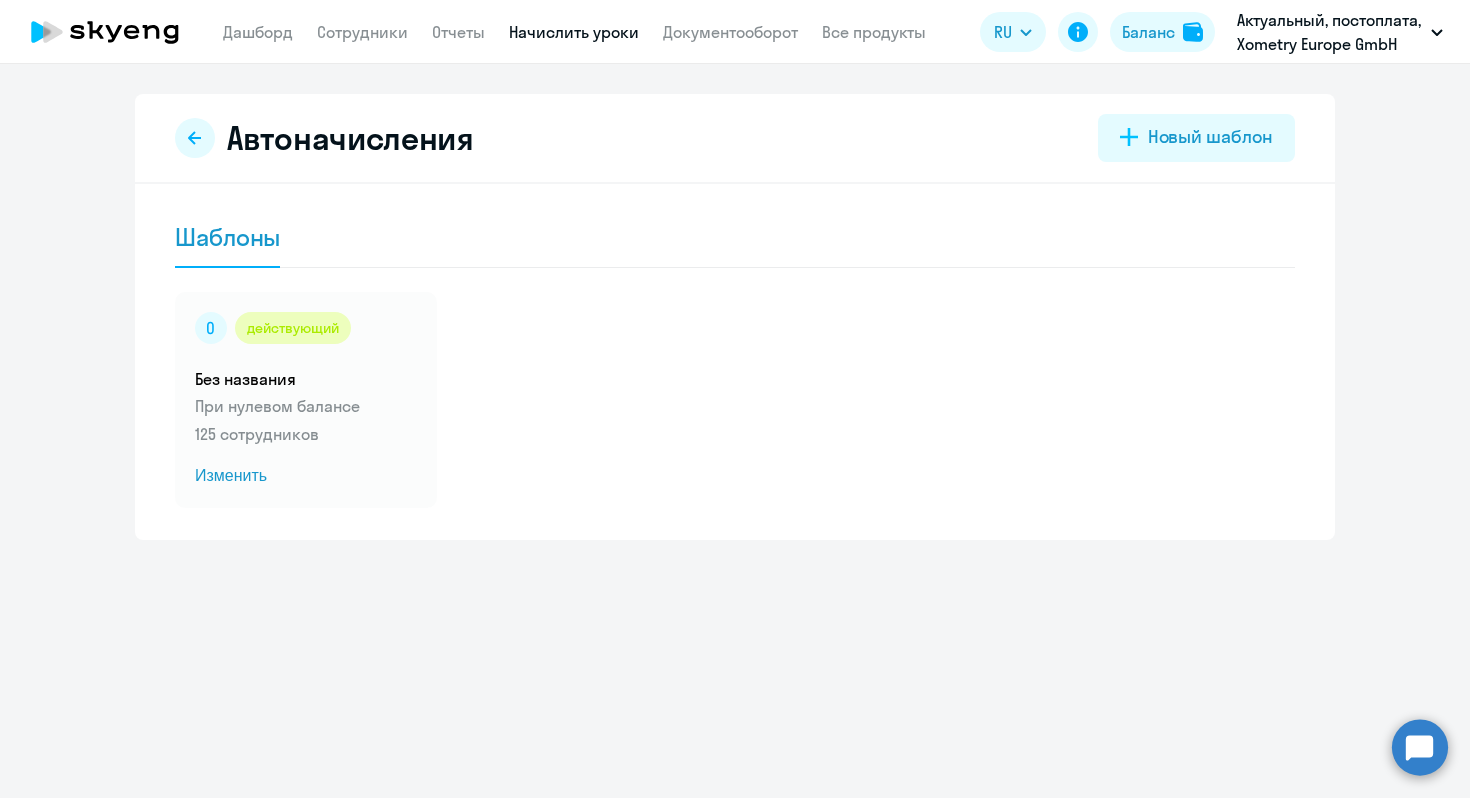 scroll, scrollTop: 0, scrollLeft: 0, axis: both 